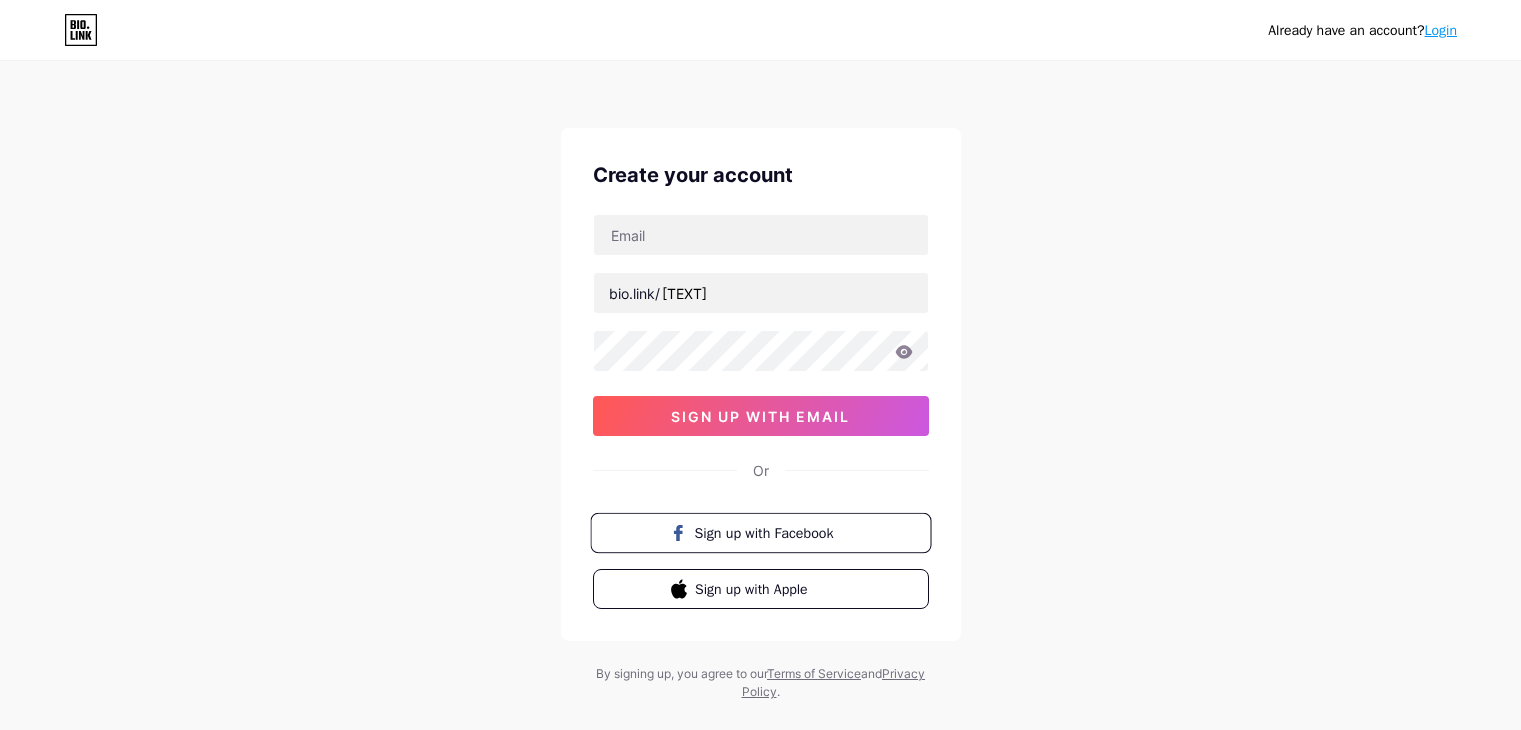 scroll, scrollTop: 0, scrollLeft: 0, axis: both 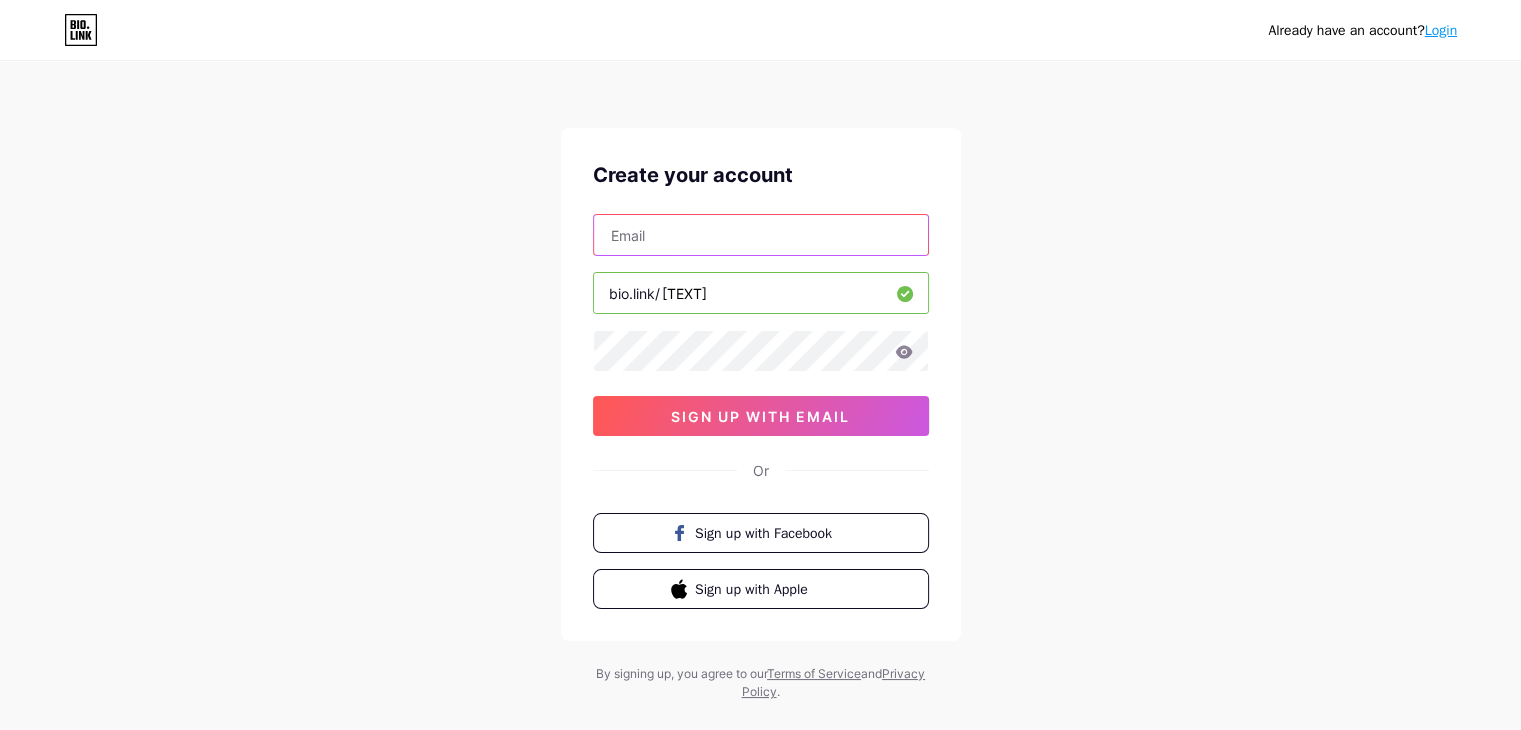 click at bounding box center [761, 235] 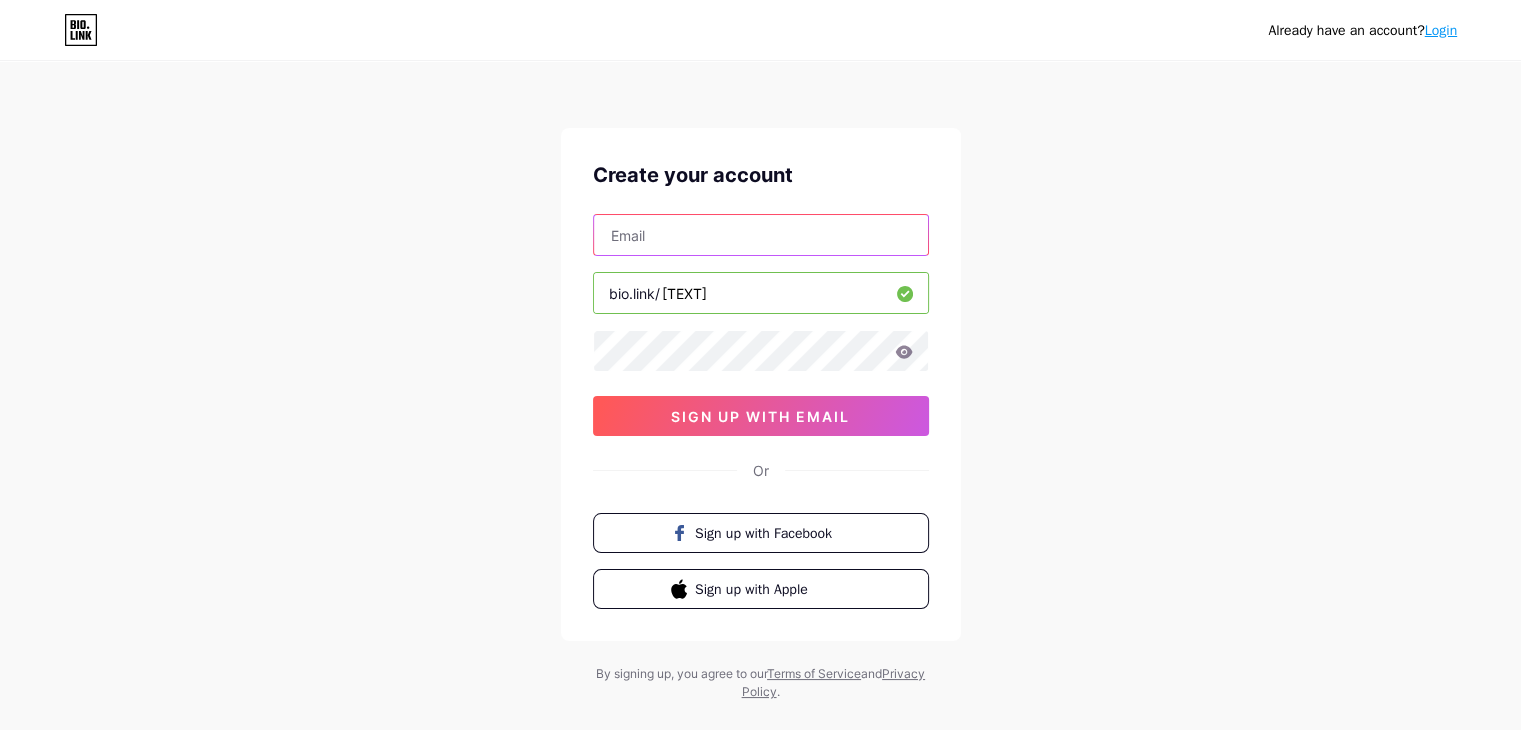 type on "bhaveshsakhre4@gmail.com" 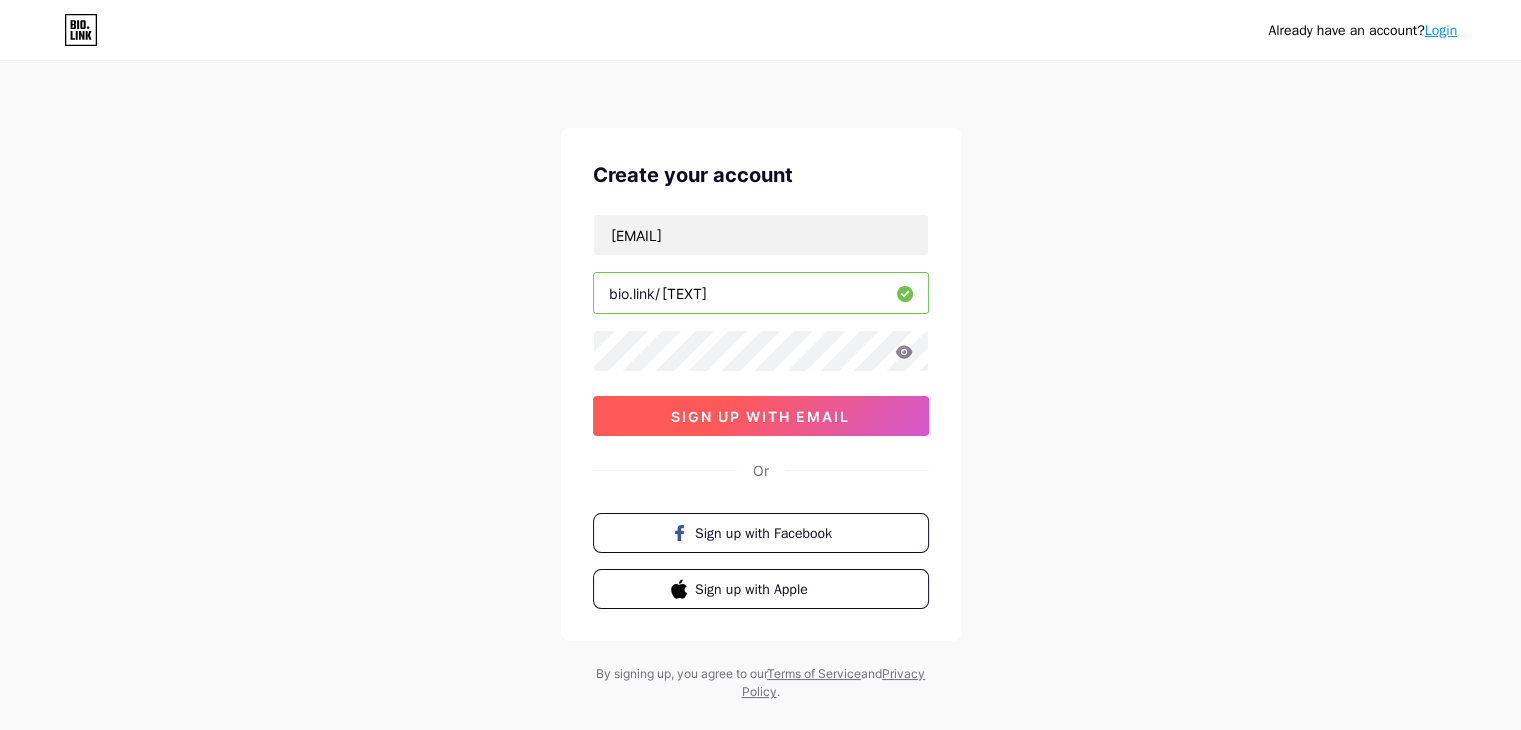 click on "sign up with email" at bounding box center (760, 416) 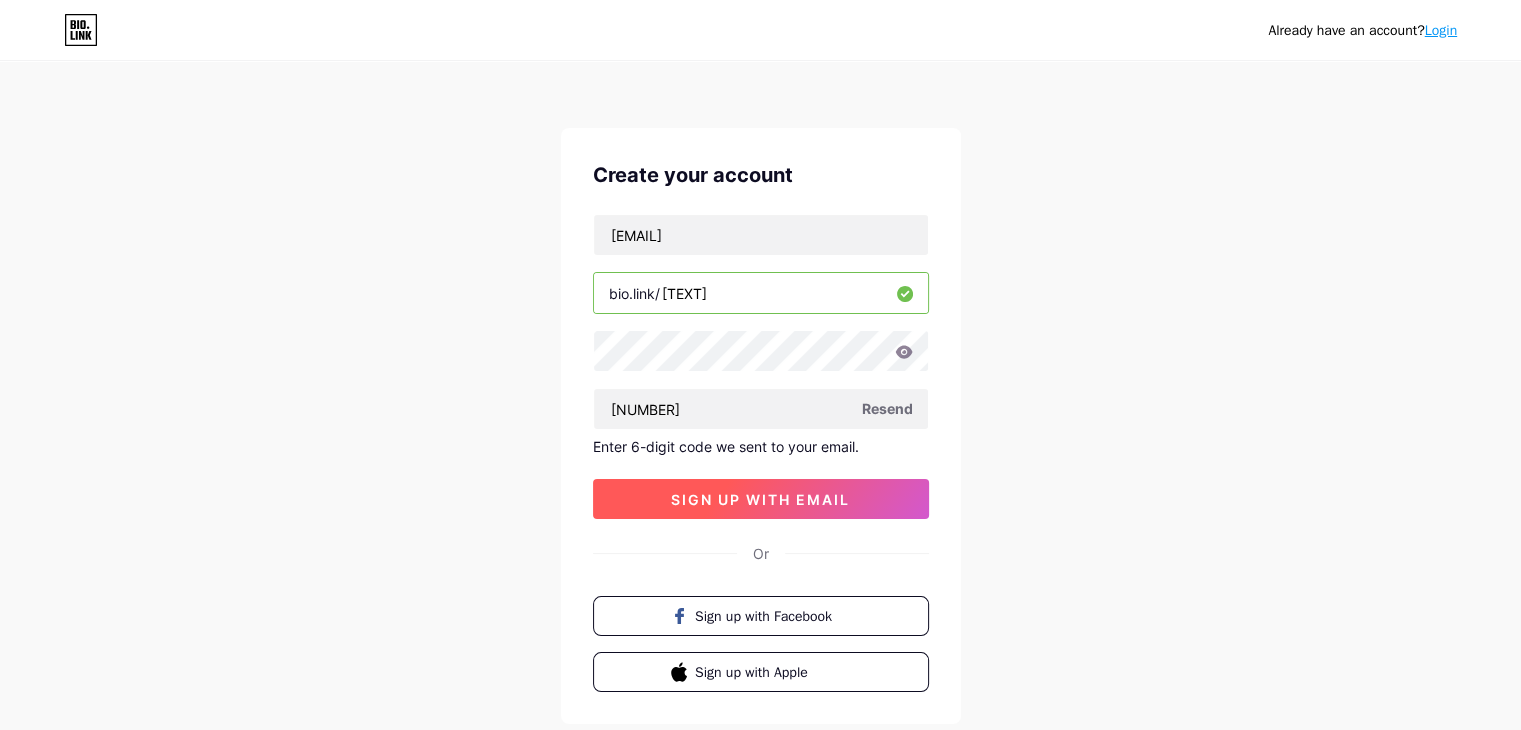 type on "680105" 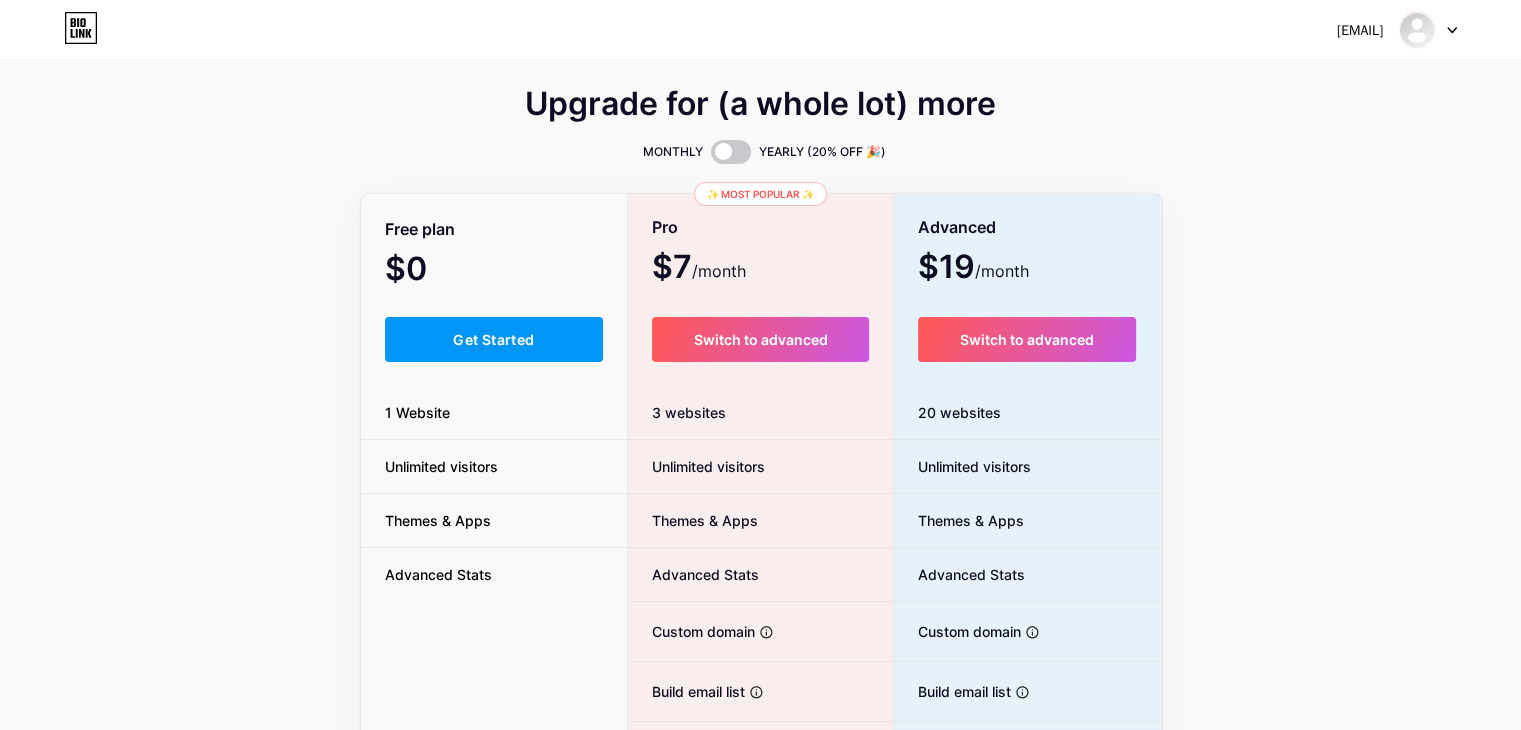 click on "Upgrade for (a whole lot) more
MONTHLY
YEARLY (20% OFF 🎉)
Free plan   $0   /month   Get Started     1 Website Unlimited visitors Themes & Apps Advanced Stats   ✨ Most popular ✨   Pro   $7   /month     Switch to advanced      3 websites
Unlimited visitors     Themes & Apps     Advanced Stats     Custom domain        Host it on your own personal domain    Build email list        Collect emails of your visitors and send them email updates    Publish blog posts        Start a blog in seconds, powered by a powerful editor    Verified badge        Add authenticity by showing a blue checkmark    Remove Bio Link branding        Remove all credits and make it fully white-label      Advanced   $19   /month     Switch to advanced      20 websites
Unlimited visitors     Themes & Apps     Advanced Stats     Custom domain        Host it on your own personal domain    Build email list         Publish blog posts         Verified badge" at bounding box center (760, 497) 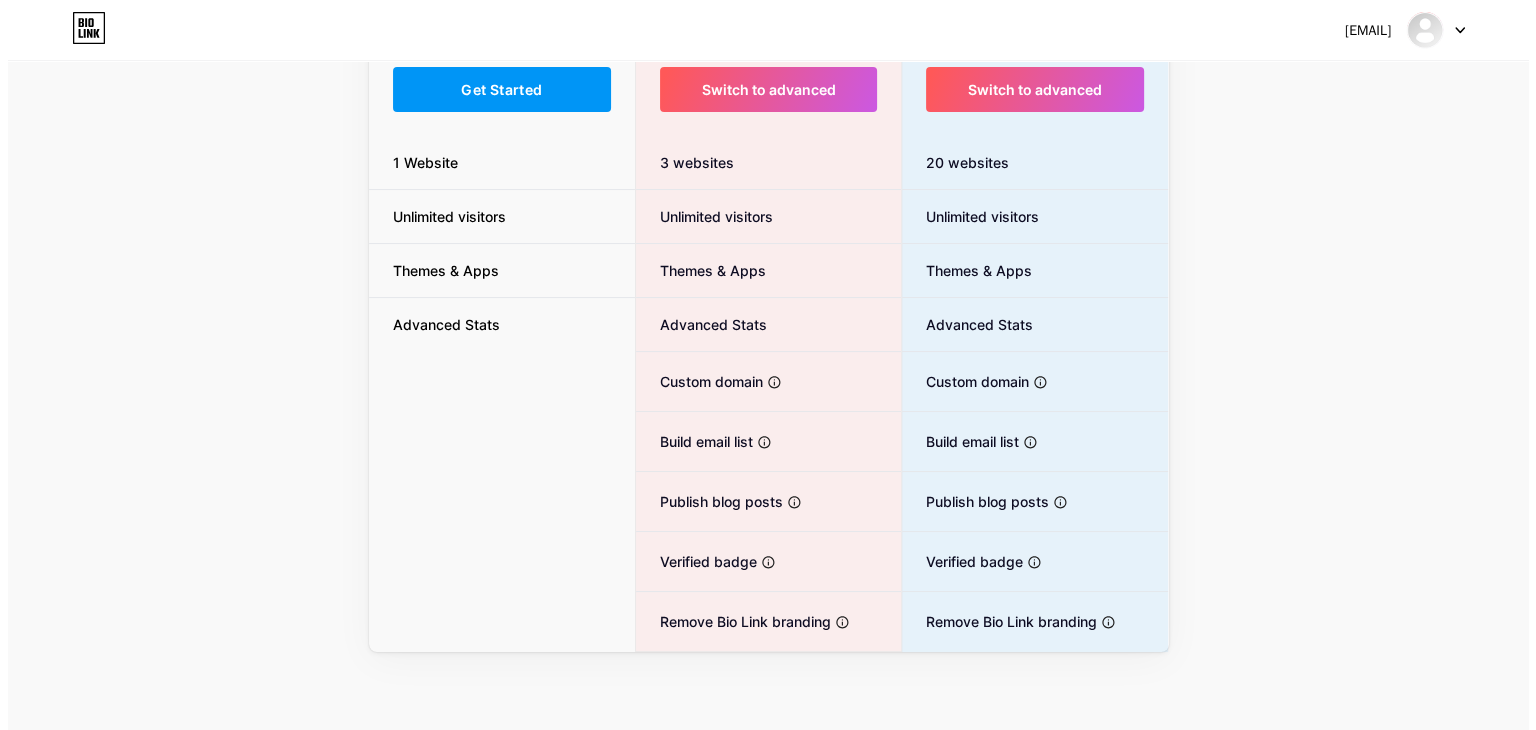 scroll, scrollTop: 0, scrollLeft: 0, axis: both 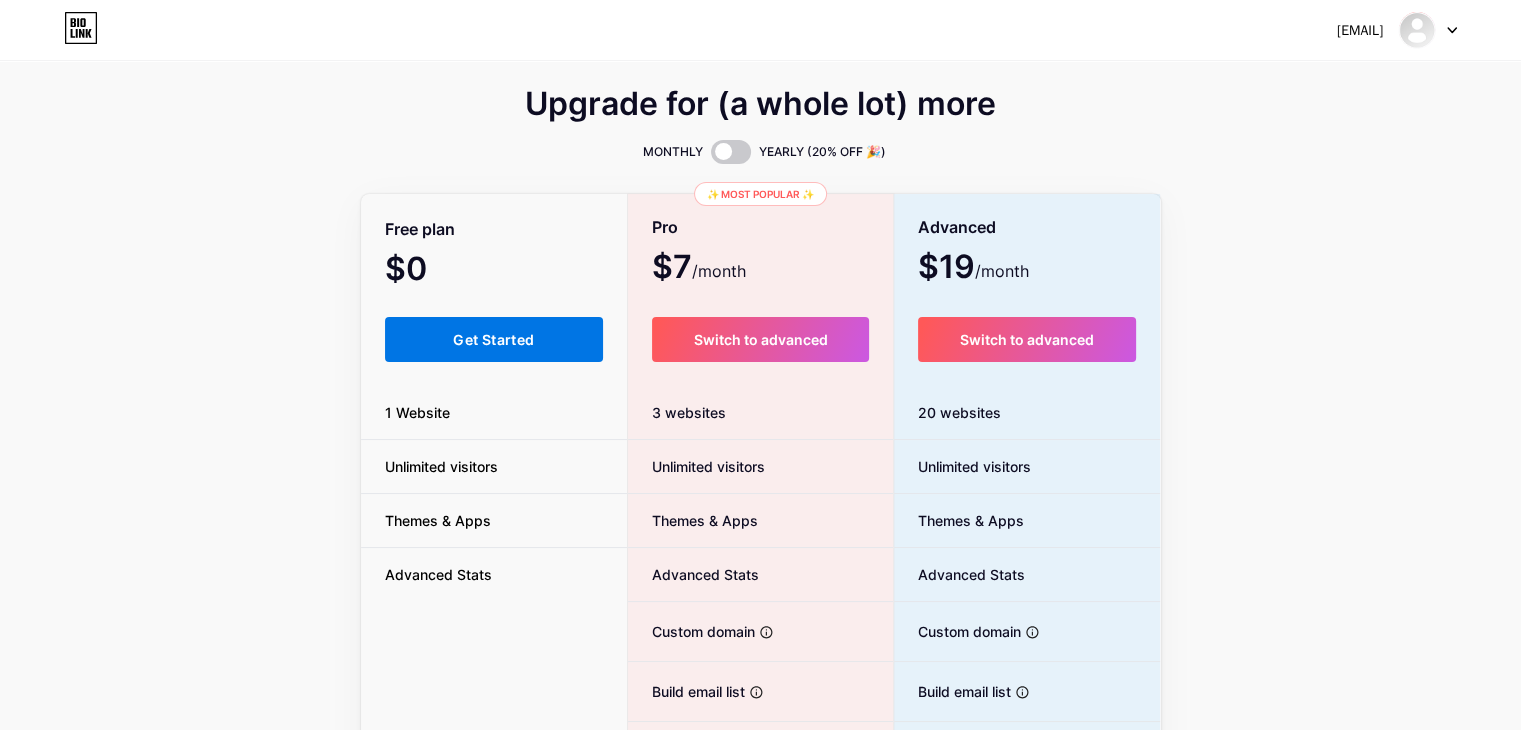click on "Get Started" at bounding box center [494, 339] 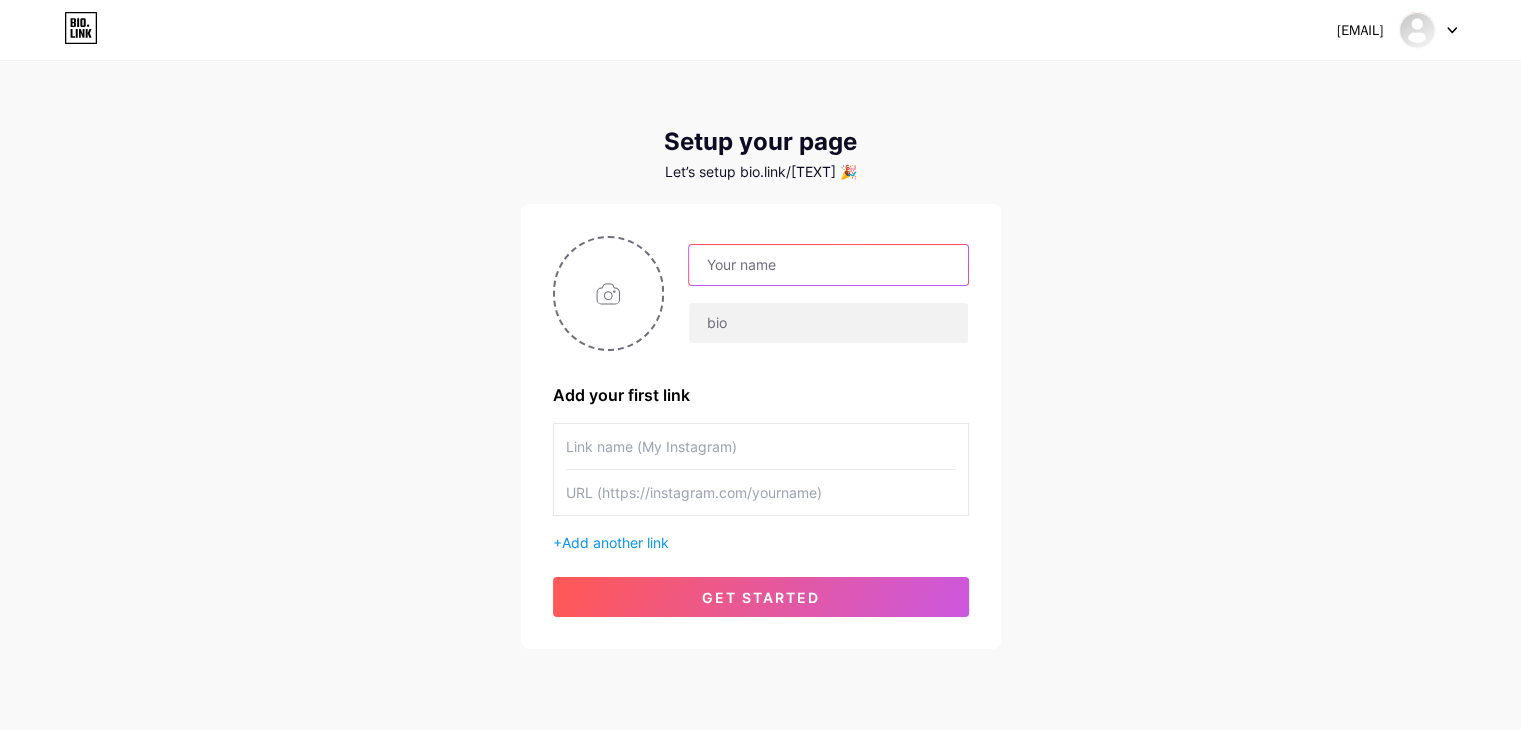 click at bounding box center [828, 265] 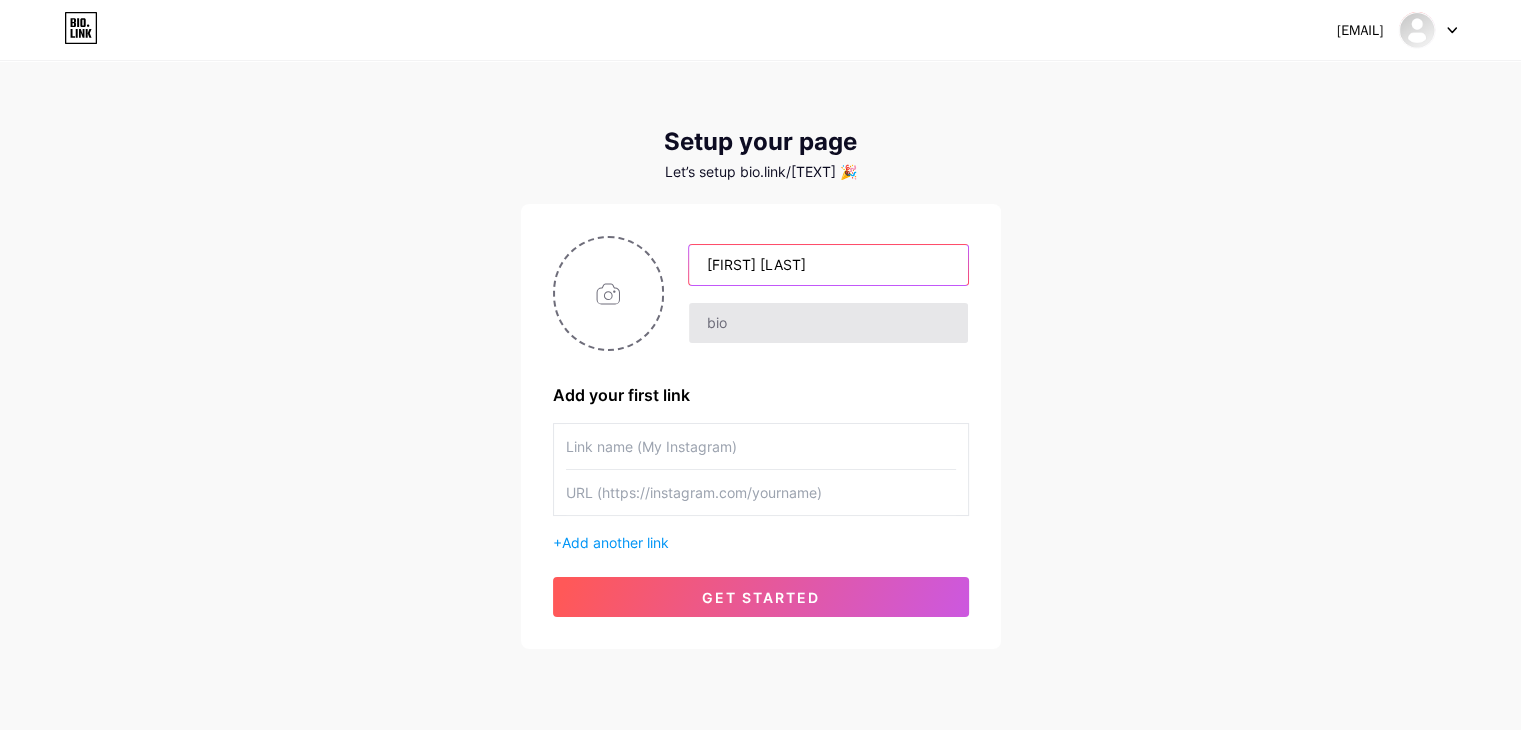 type on "[FIRST] [LAST]" 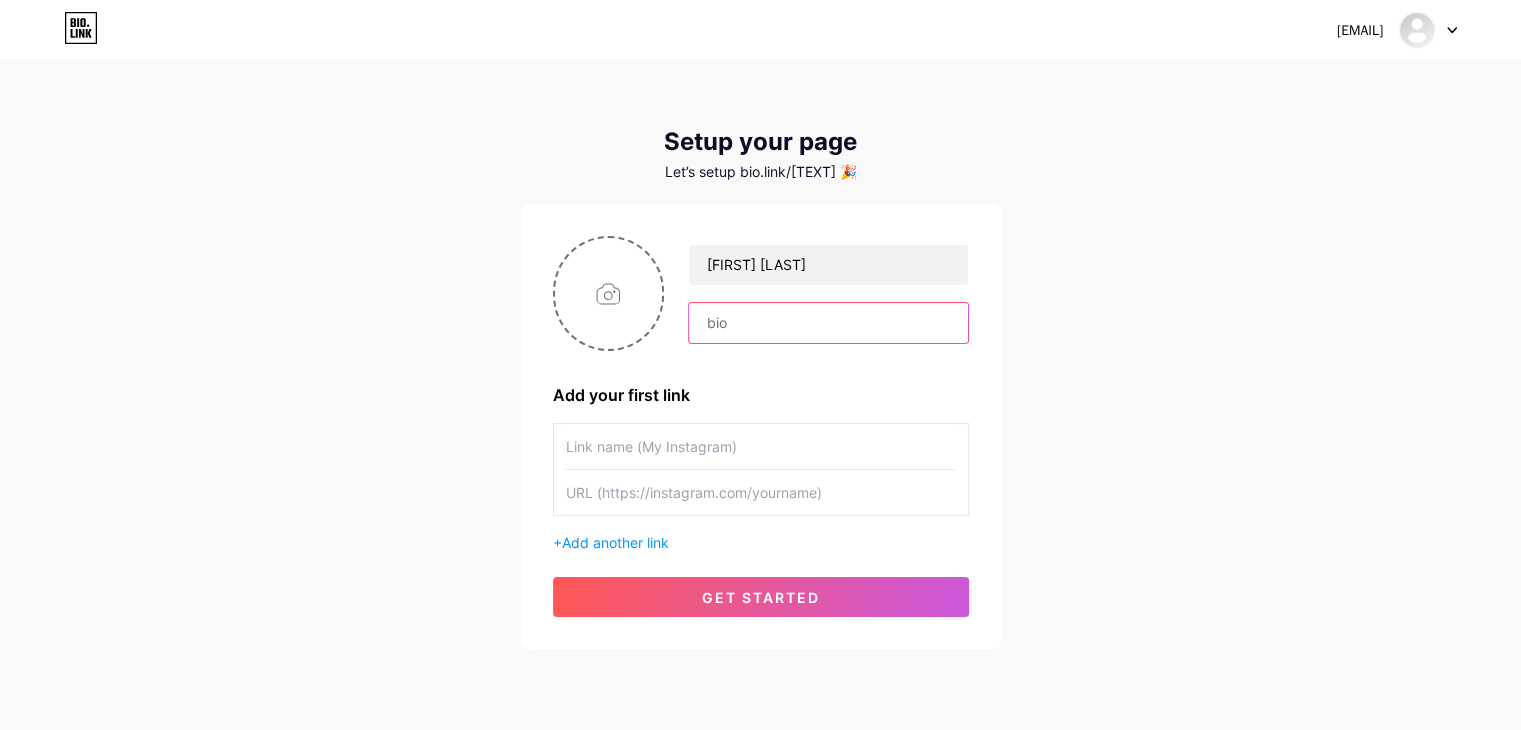 click at bounding box center (828, 323) 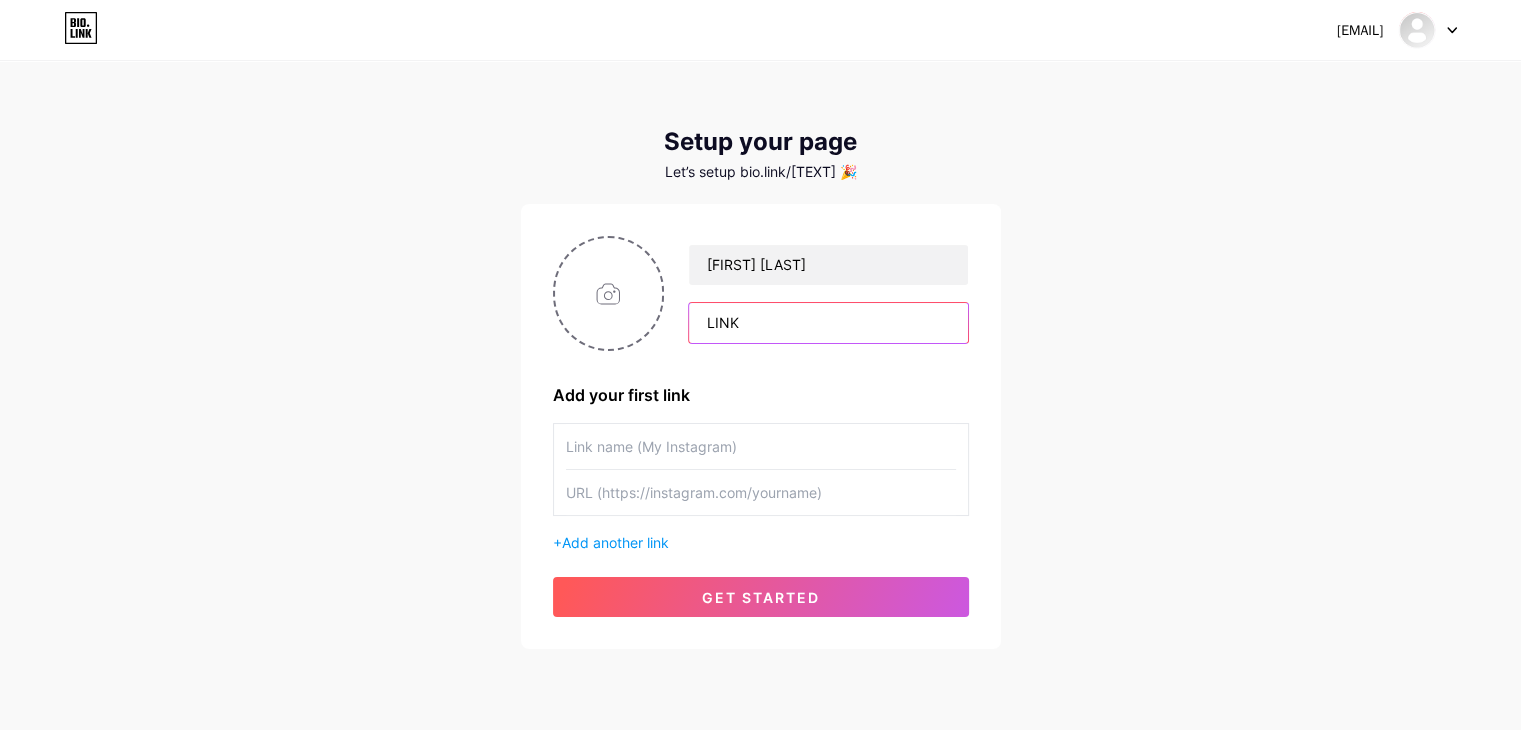 type on "LINK" 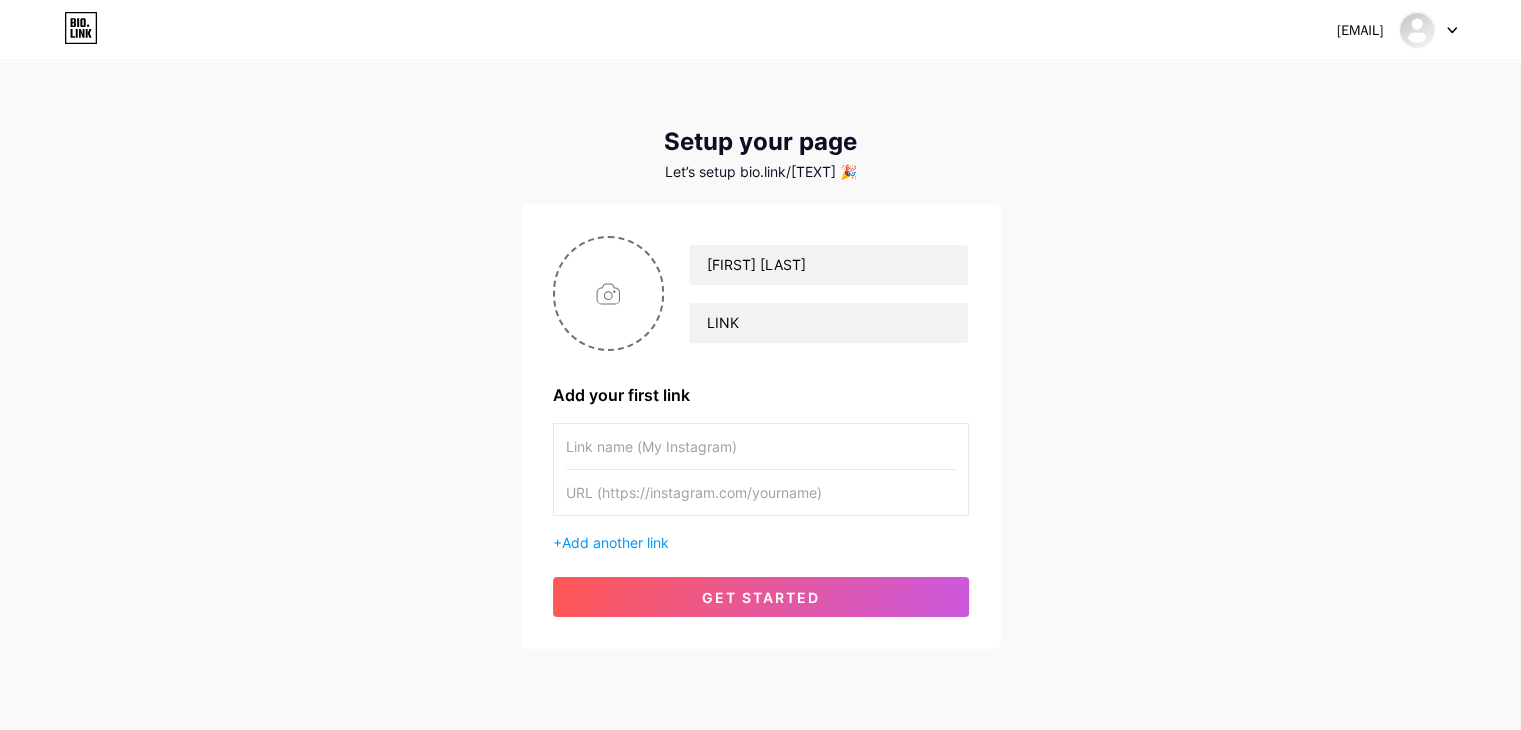 click at bounding box center (761, 446) 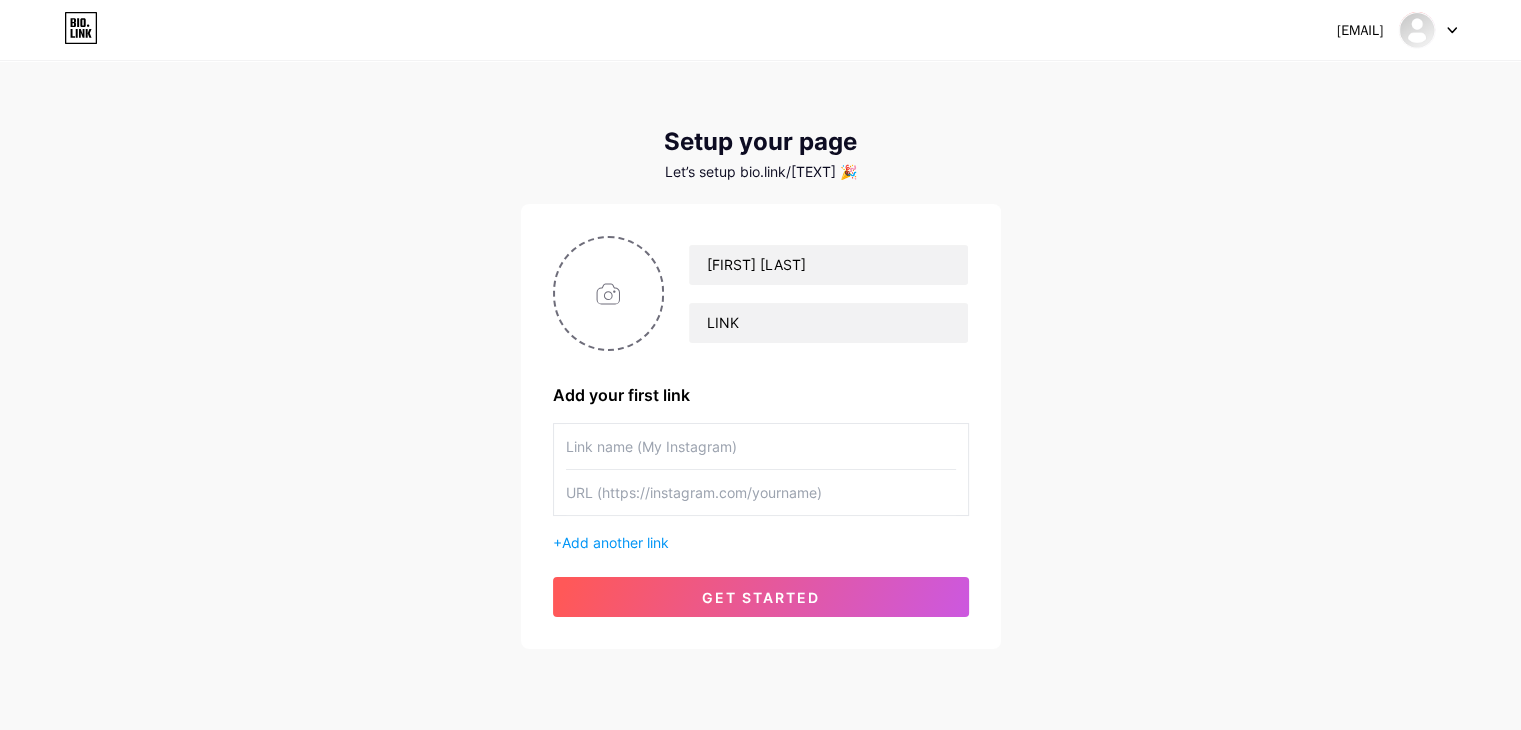 paste on "https://youtu.be/[VIDEO_ID]" 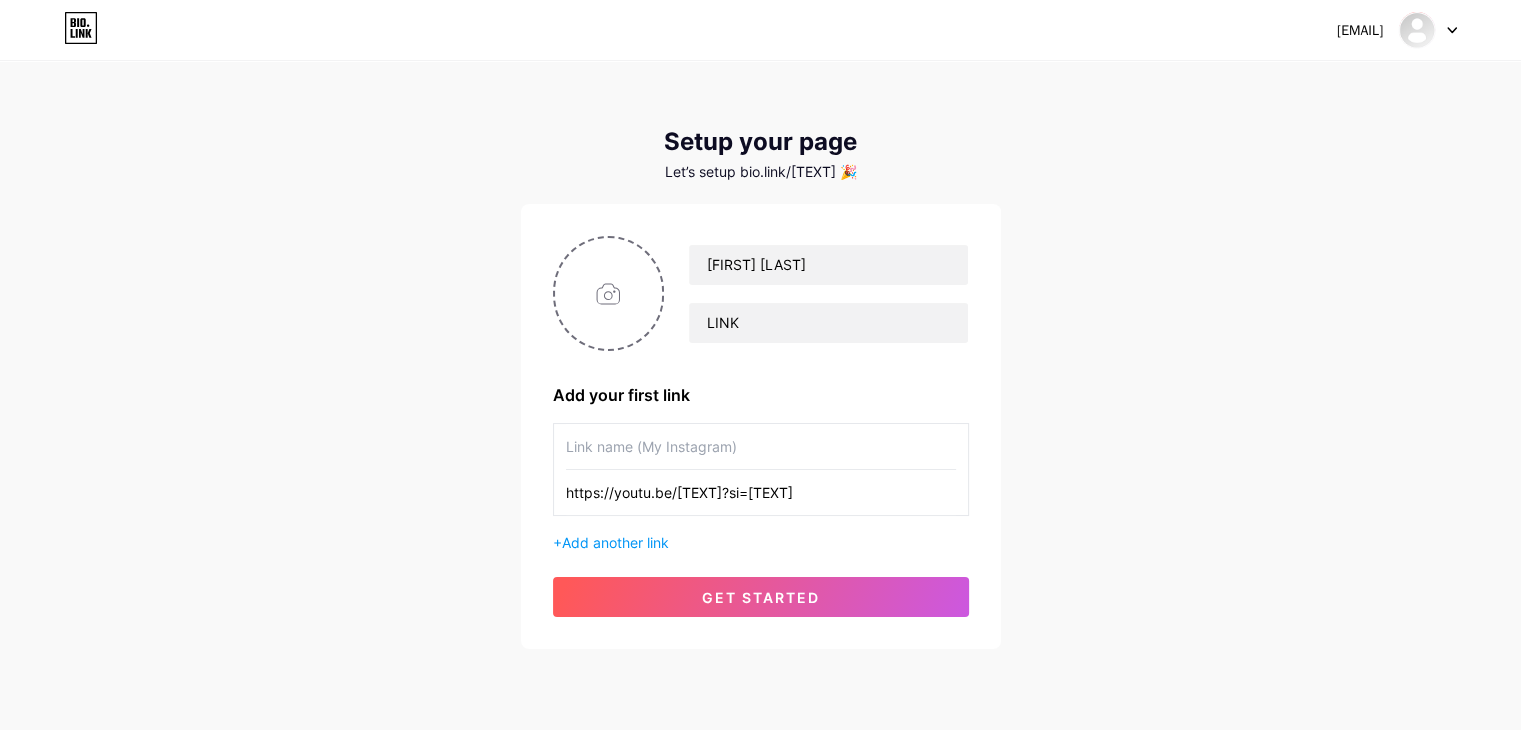type on "https://youtu.be/[VIDEO_ID]" 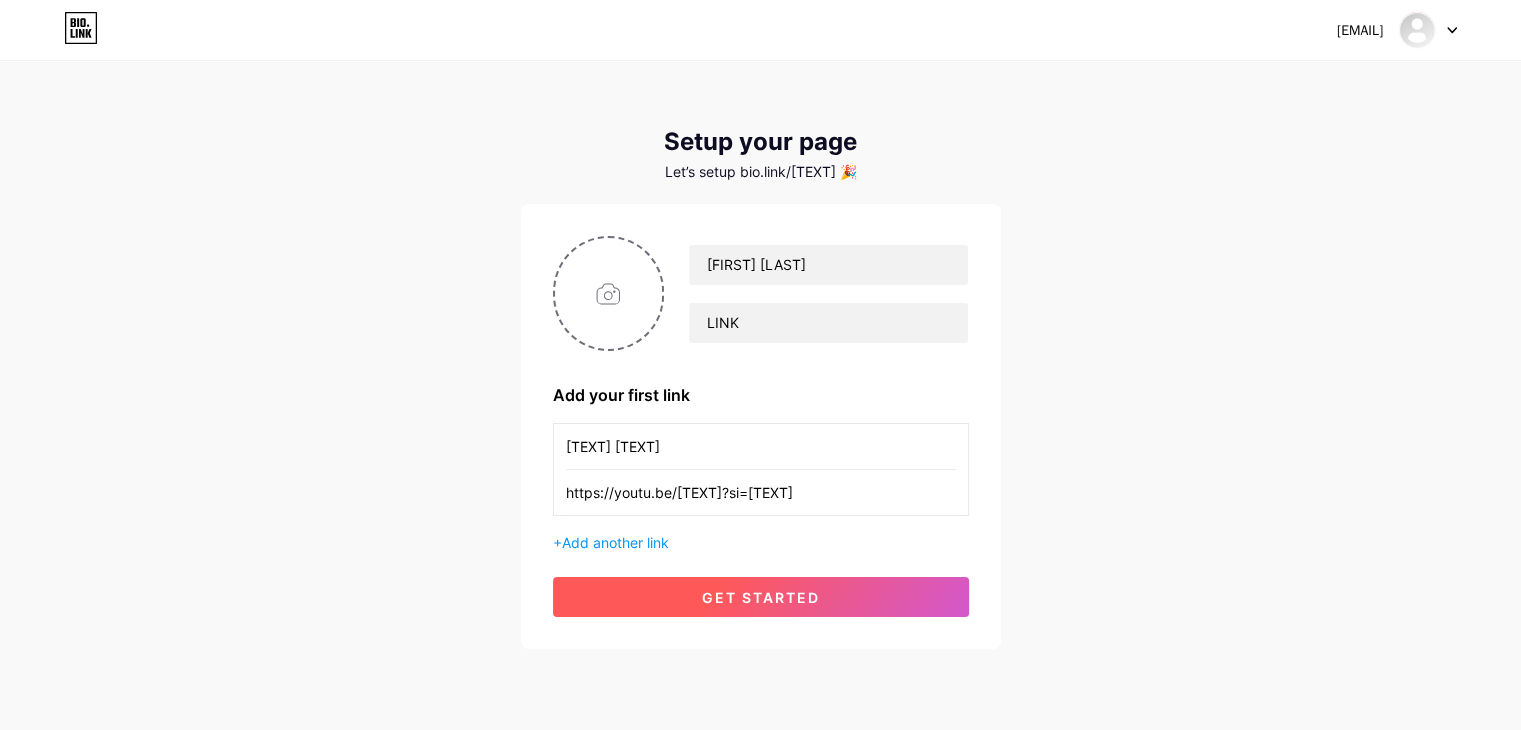 type on "YOUTUBE VIDEO" 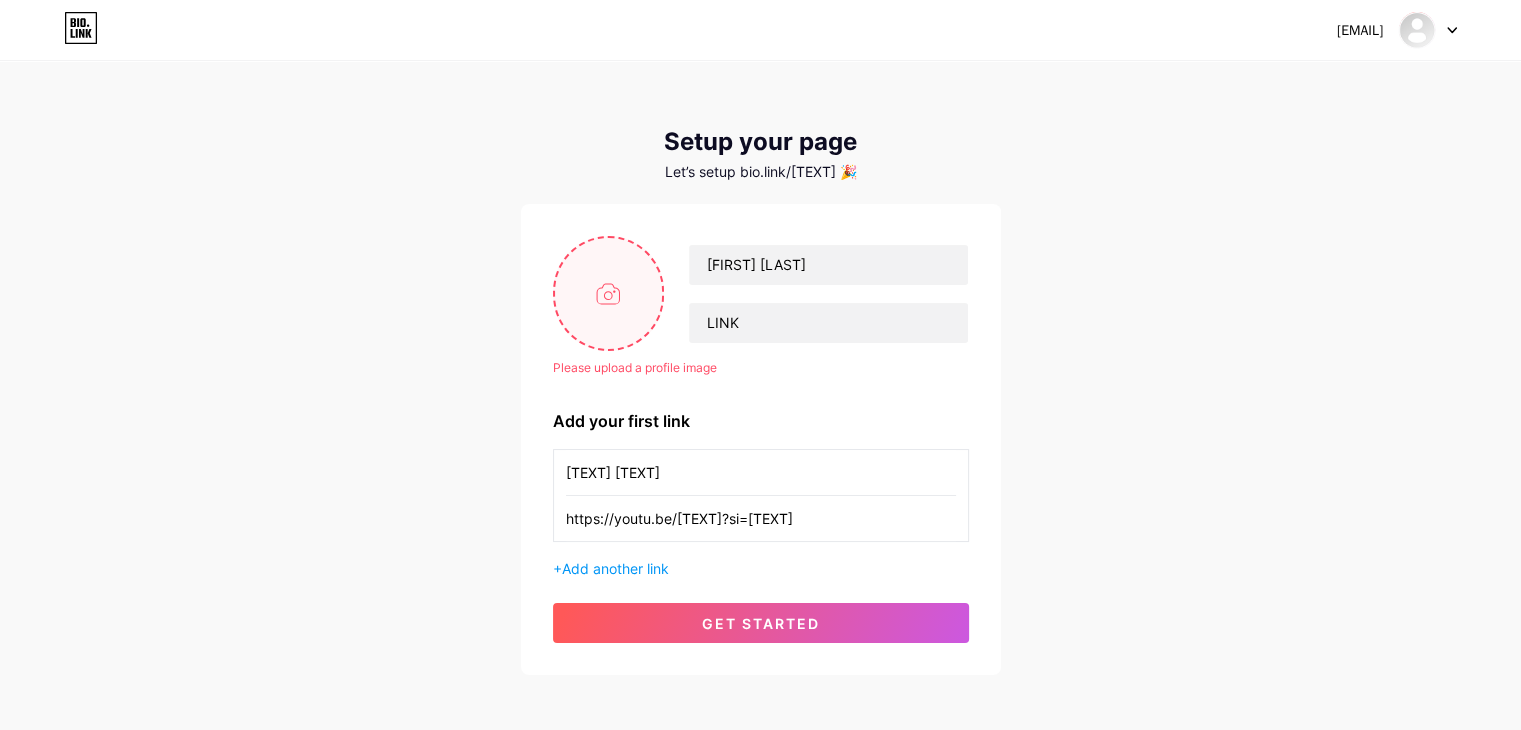 click at bounding box center [609, 293] 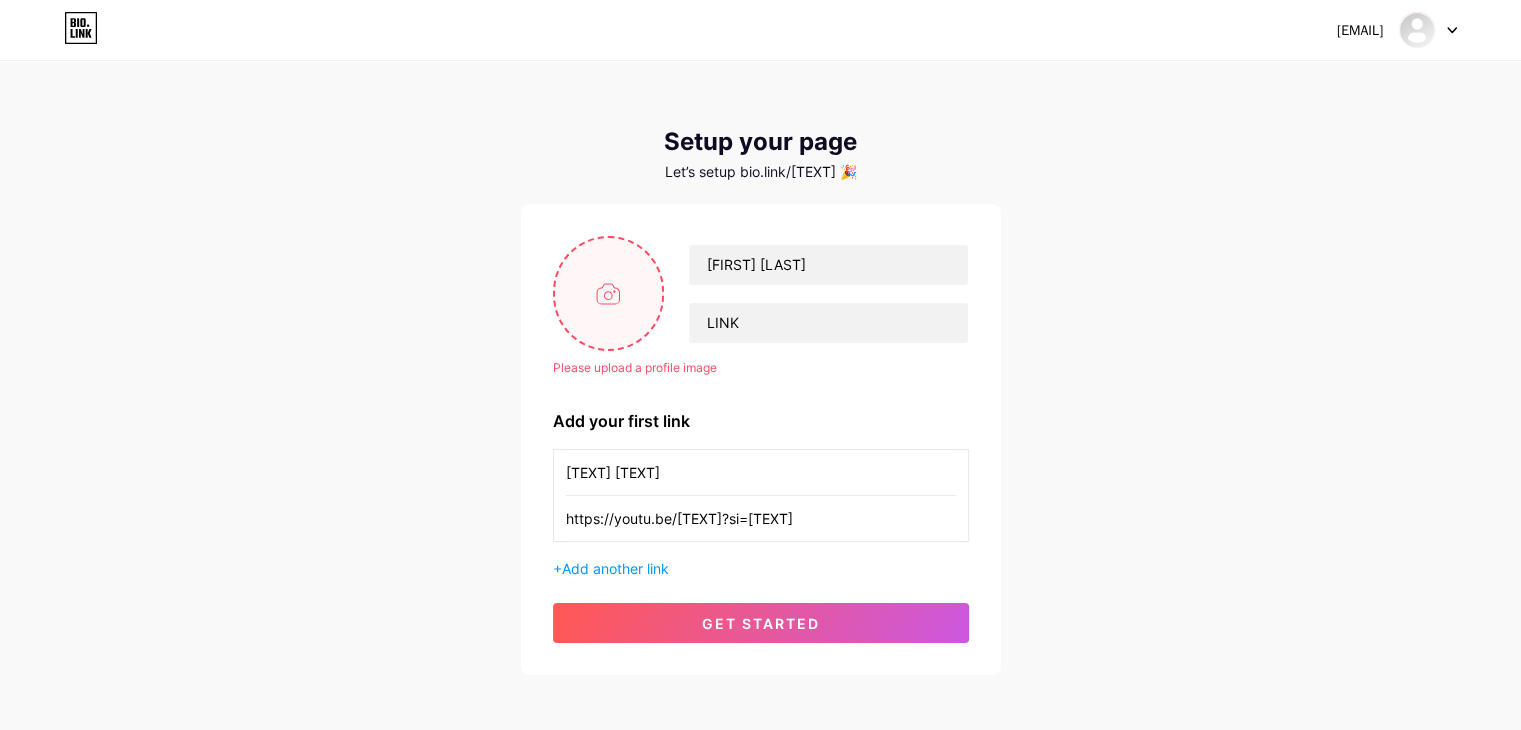 type on "C:\fakepath\Lucid_Origin_A_confident_young_man_sitting_on_a_modern_RGB_gam_1 (1).jpg" 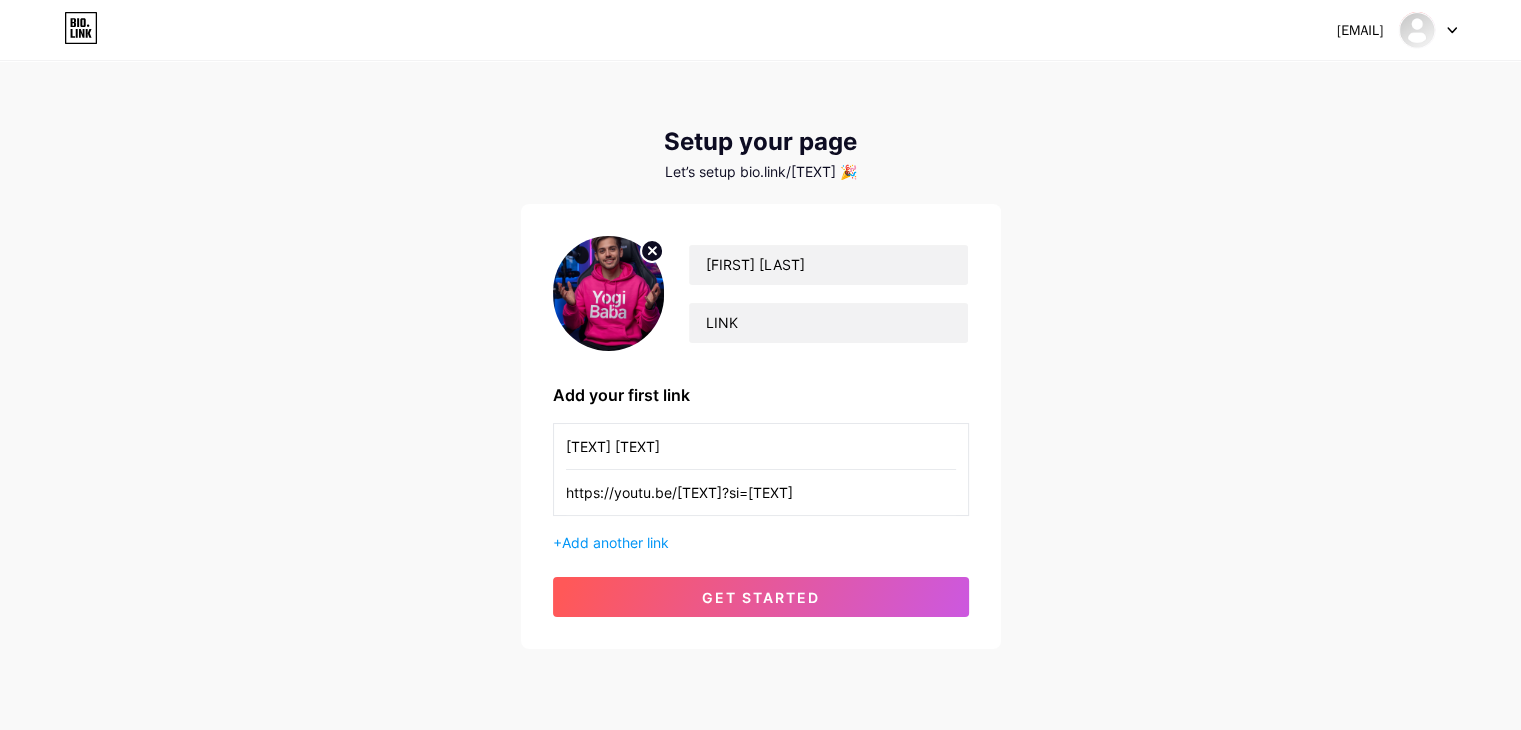 click on "bhaveshsakhre4@gmail.com           Dashboard     Logout   Setup your page   Let’s setup bio.link/gyufg 🎉               YOGI BABA     LINK     Add your first link   YOUTUBE VIDEO   https://youtu.be/euvZQP1XYns?si=dvuMiWpR-xu0nCmB
+  Add another link     get started" at bounding box center (760, 356) 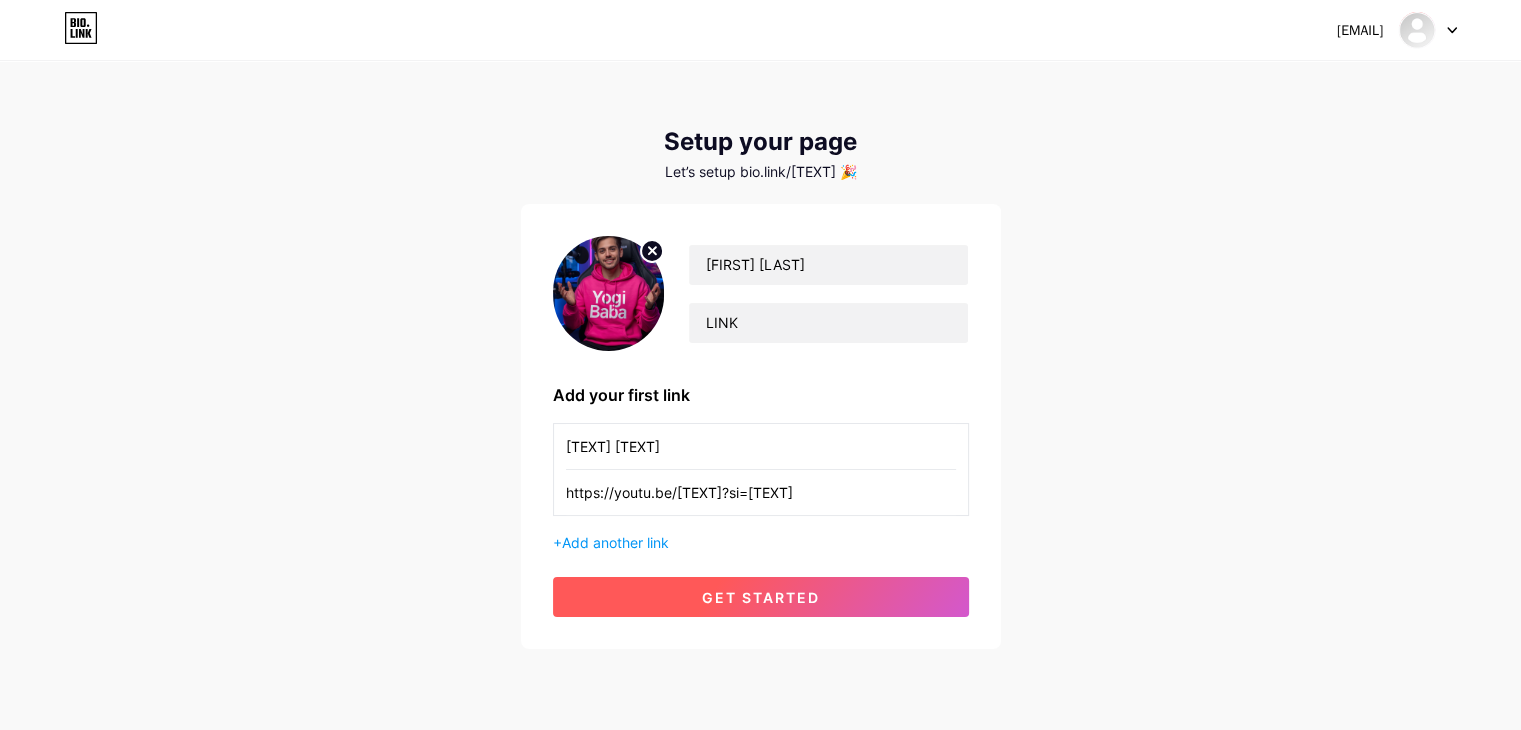 click on "get started" at bounding box center [761, 597] 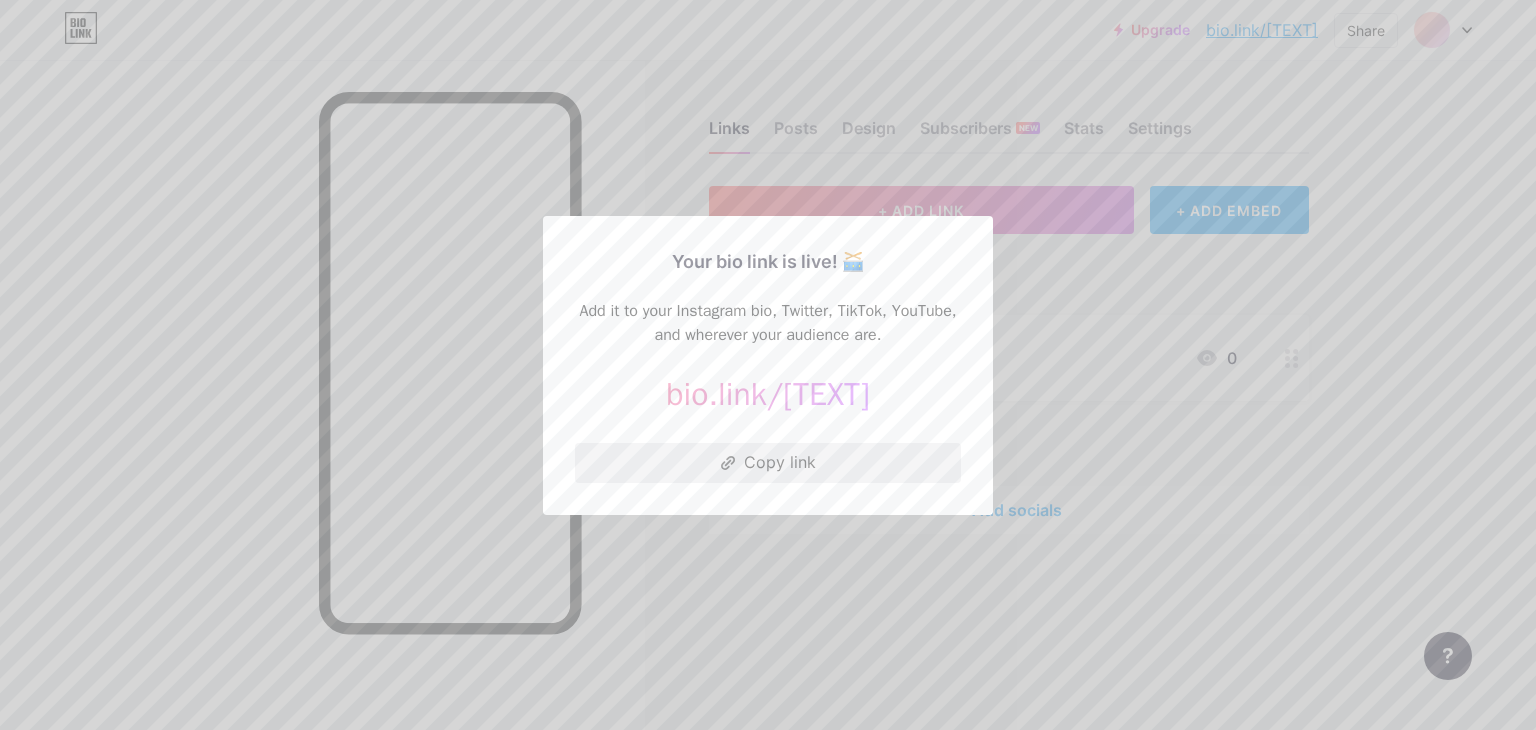 click on "Copy link" at bounding box center (768, 463) 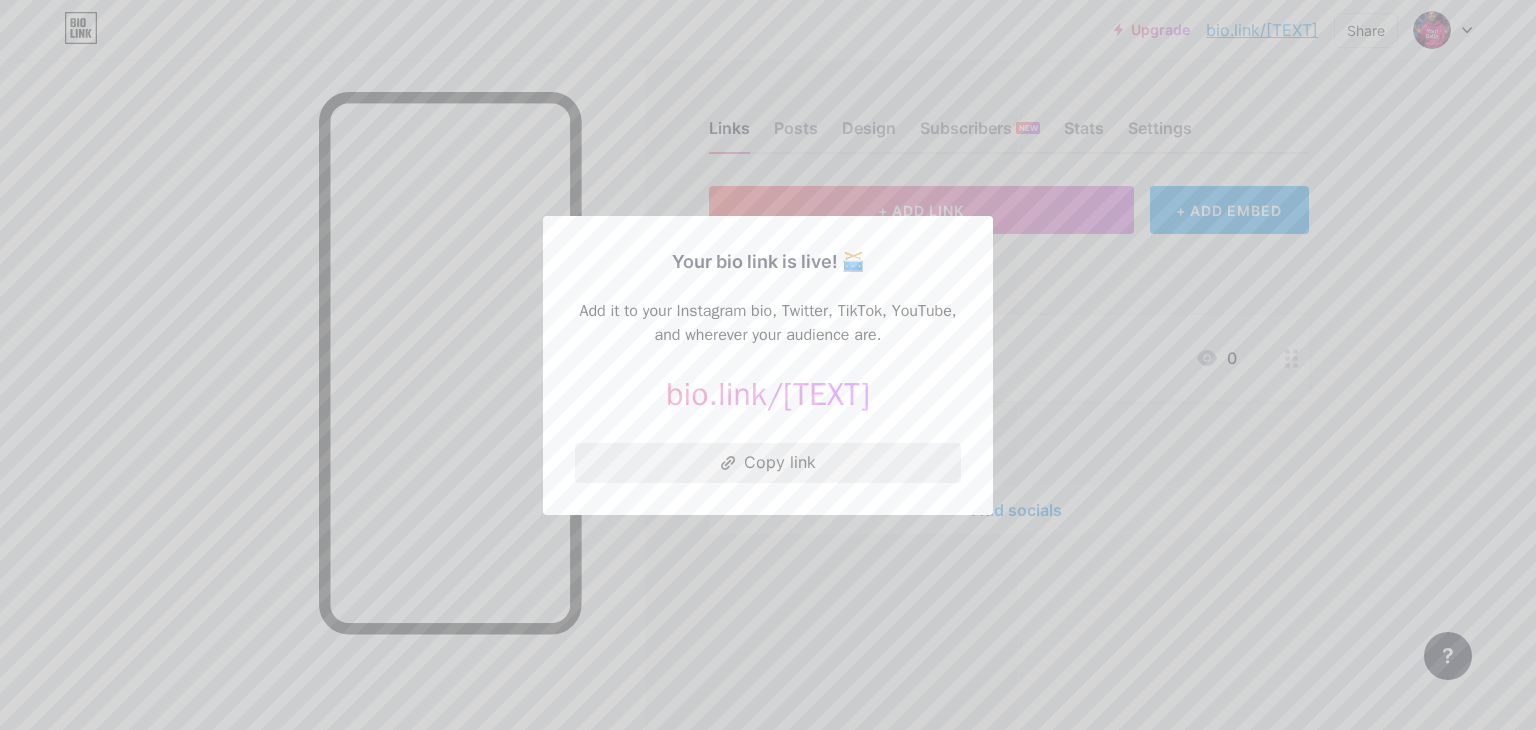 click on "Copy link" at bounding box center [768, 463] 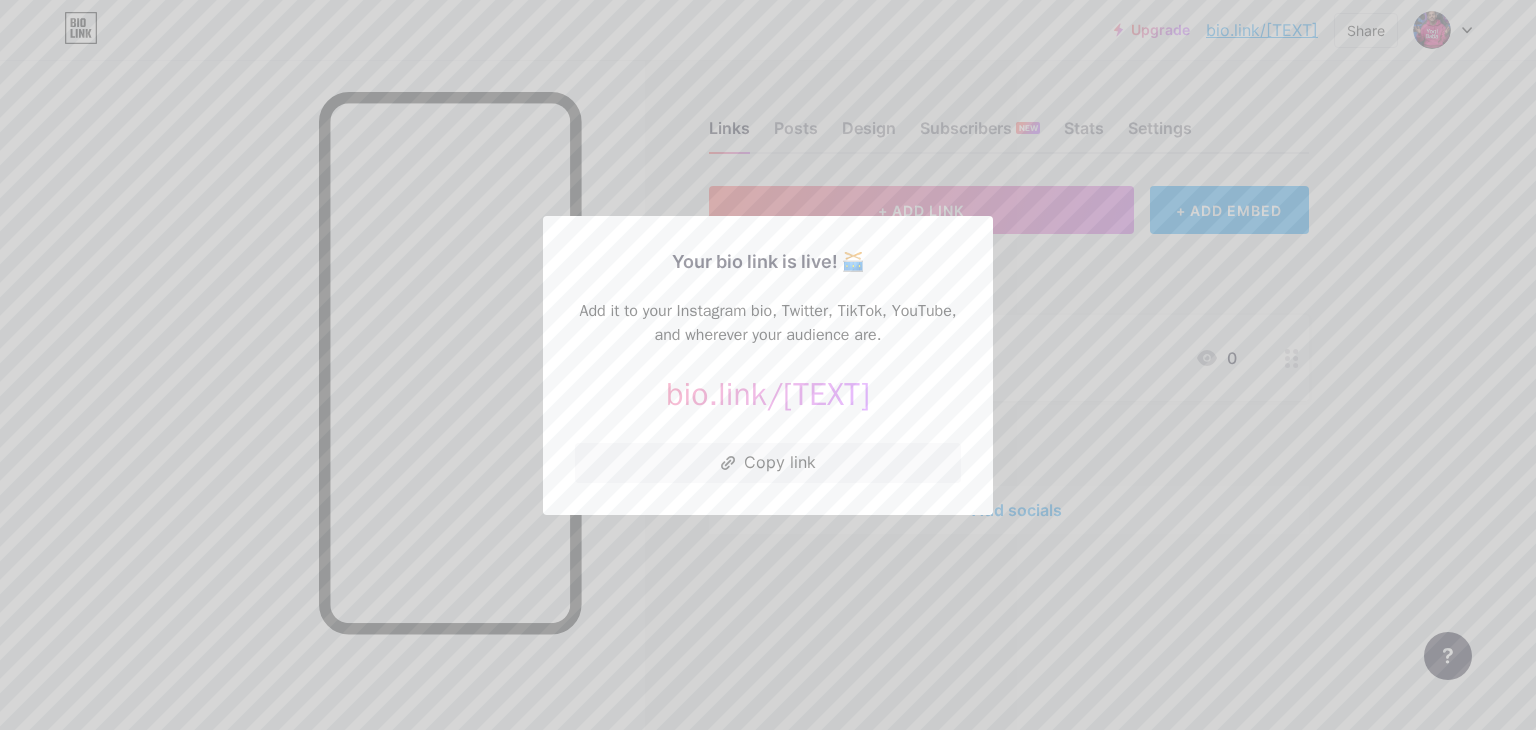 click on "Your bio link is live! 🥁
Add it to your Instagram bio, Twitter, TikTok, YouTube, and wherever your audience are.
bio.link/ gyufg   https://bio.link/gyufg      Copy link" at bounding box center (768, 365) 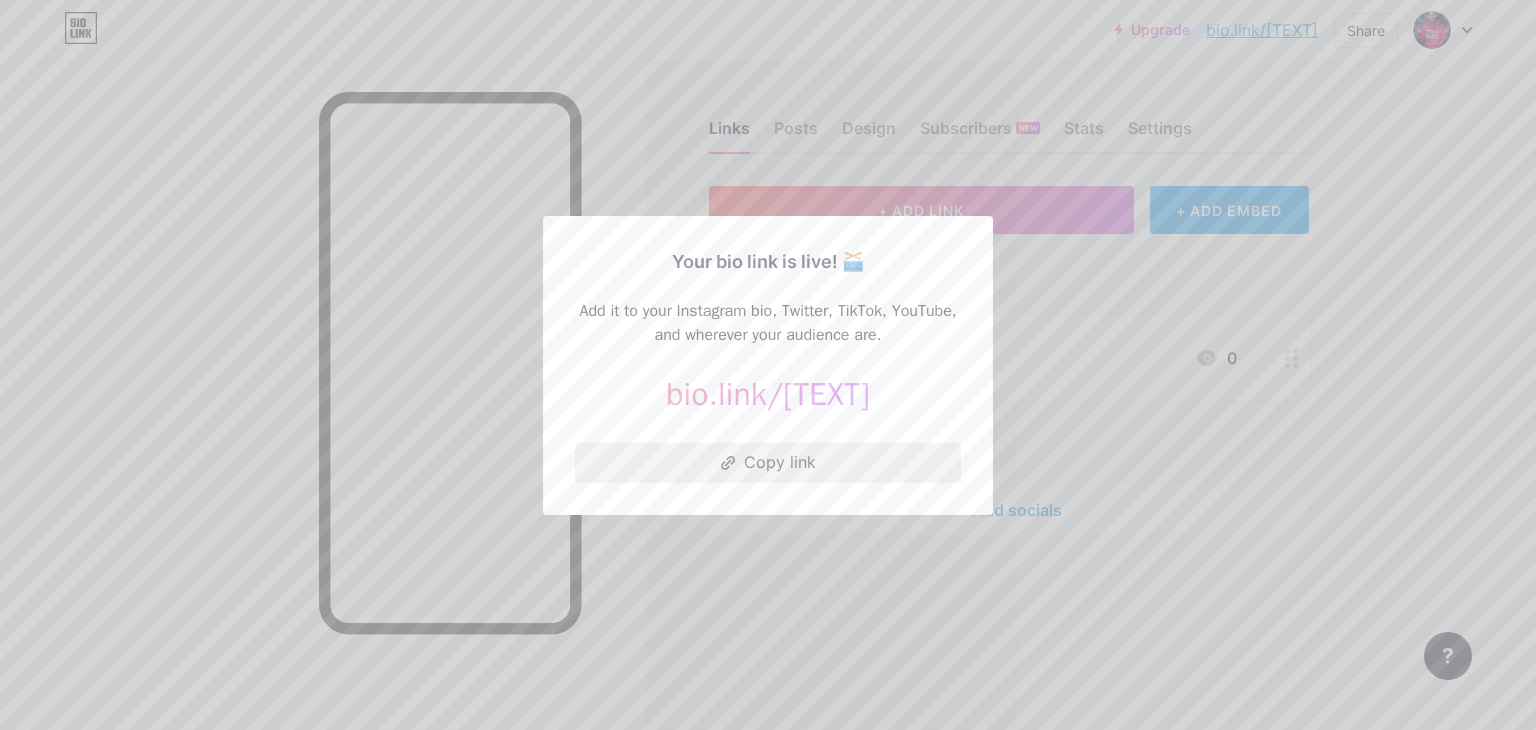 click on "Copy link" at bounding box center (768, 463) 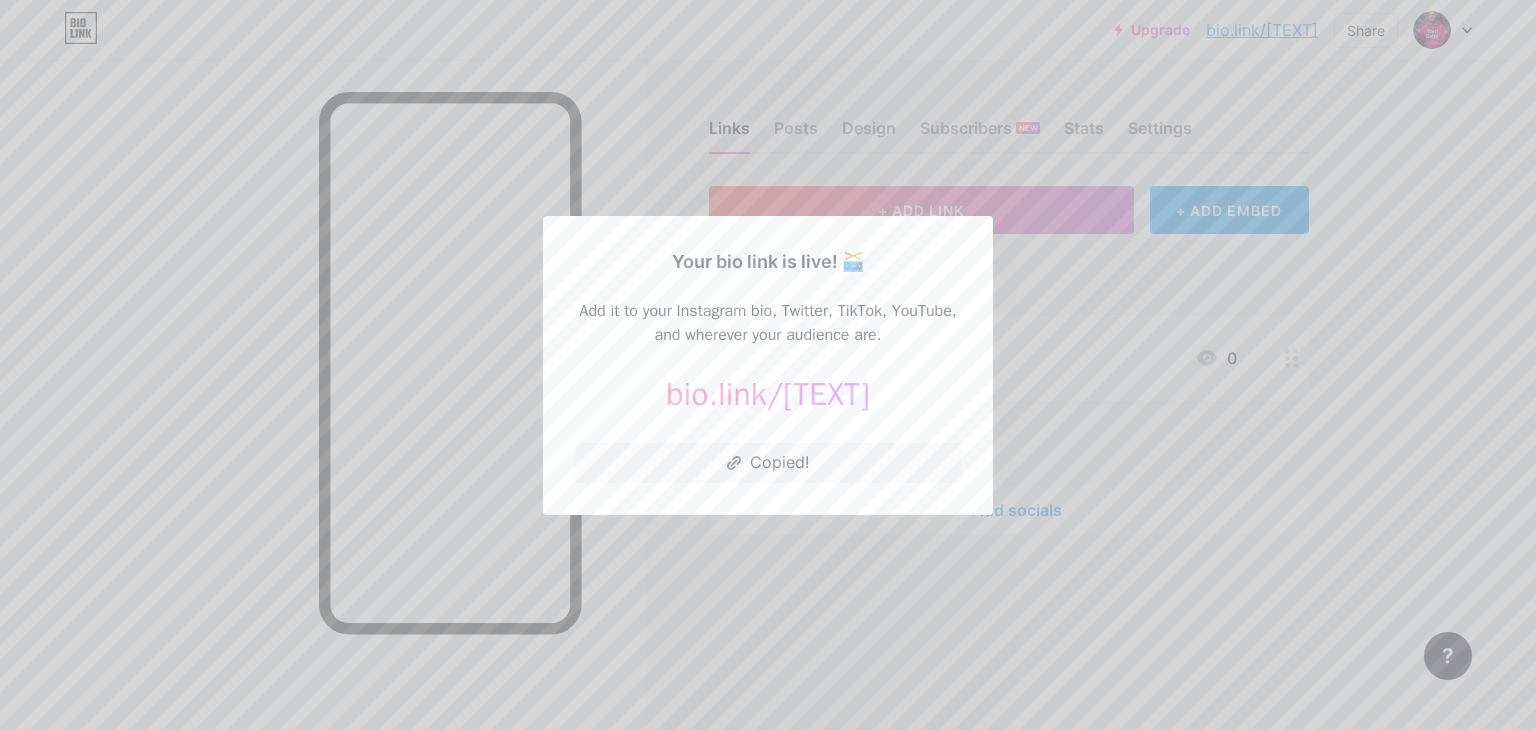 click at bounding box center [768, 365] 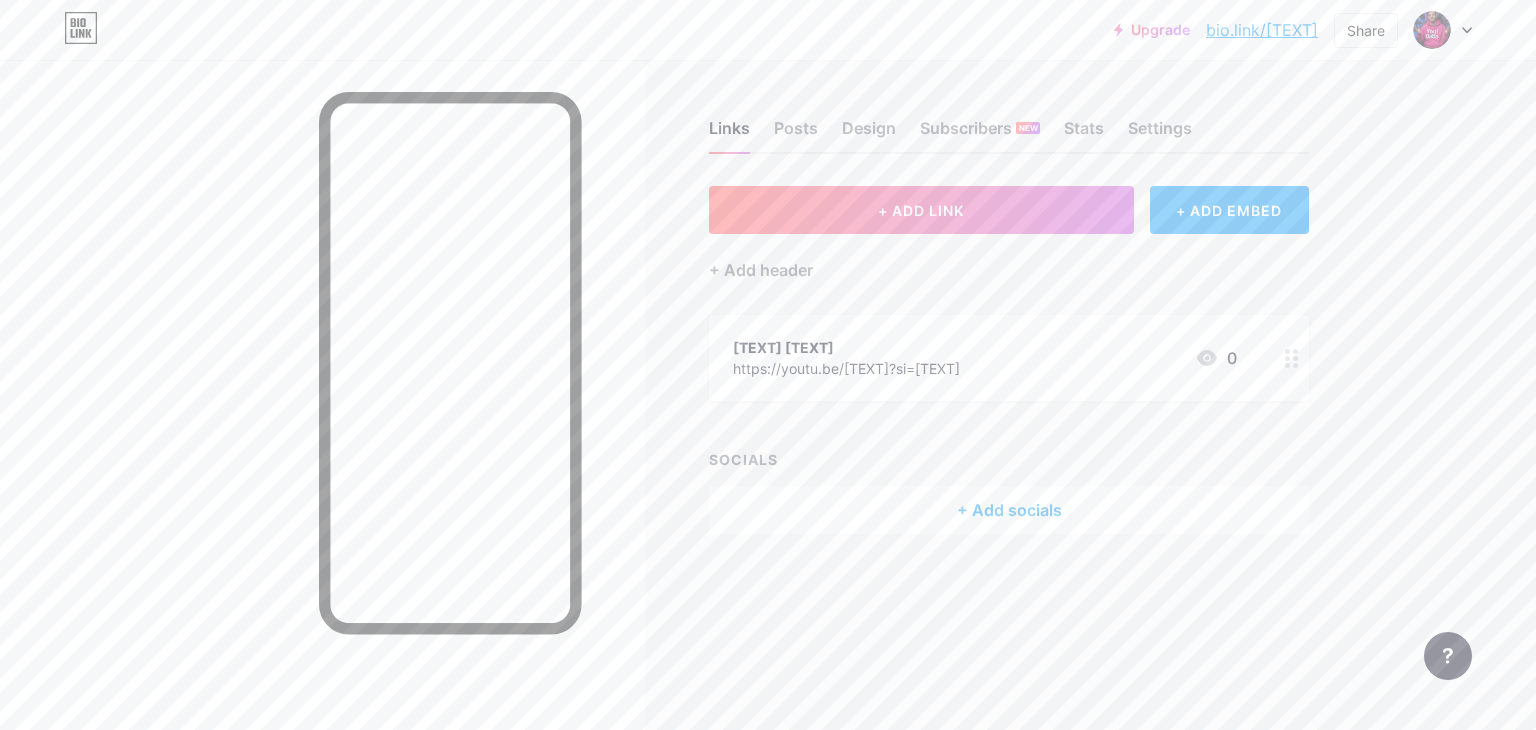 click 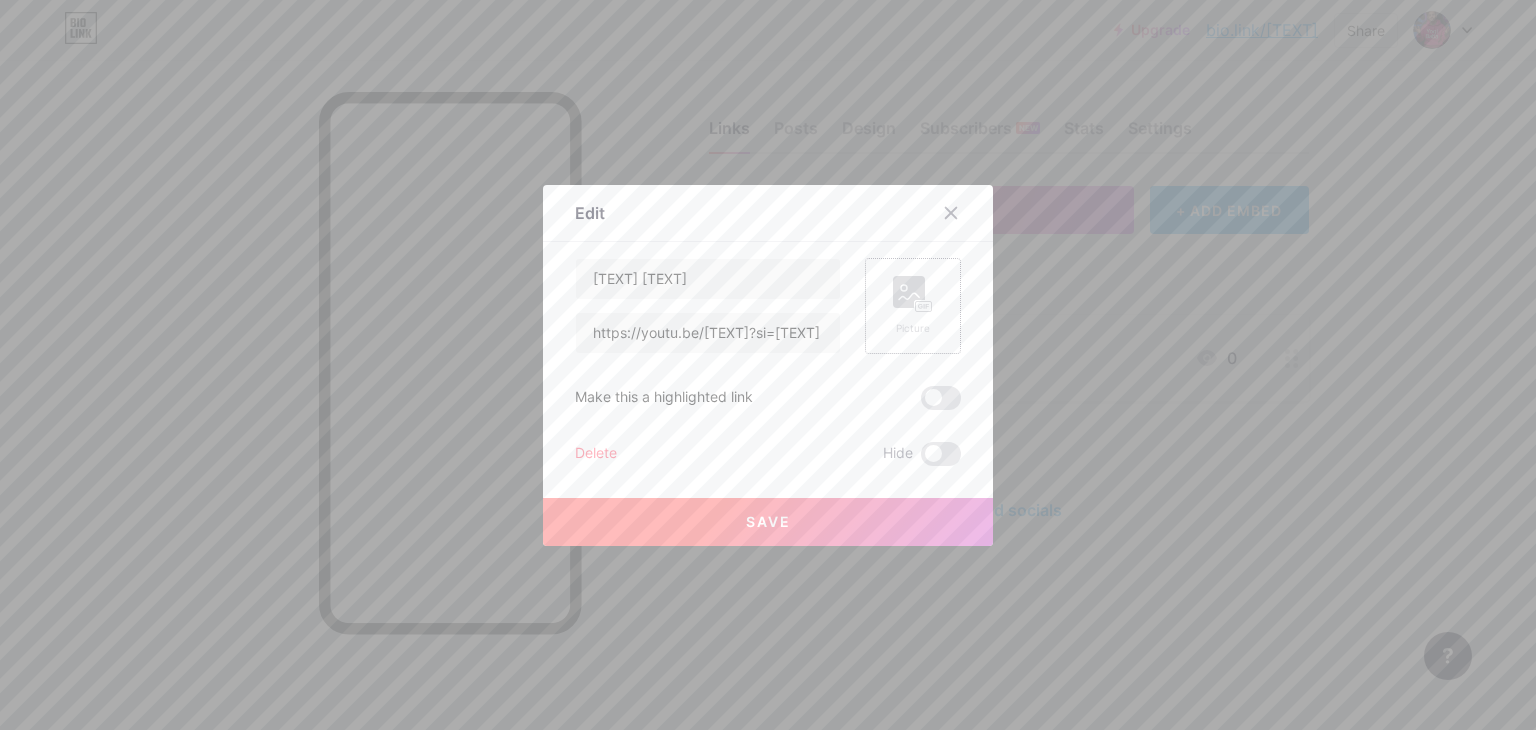 click 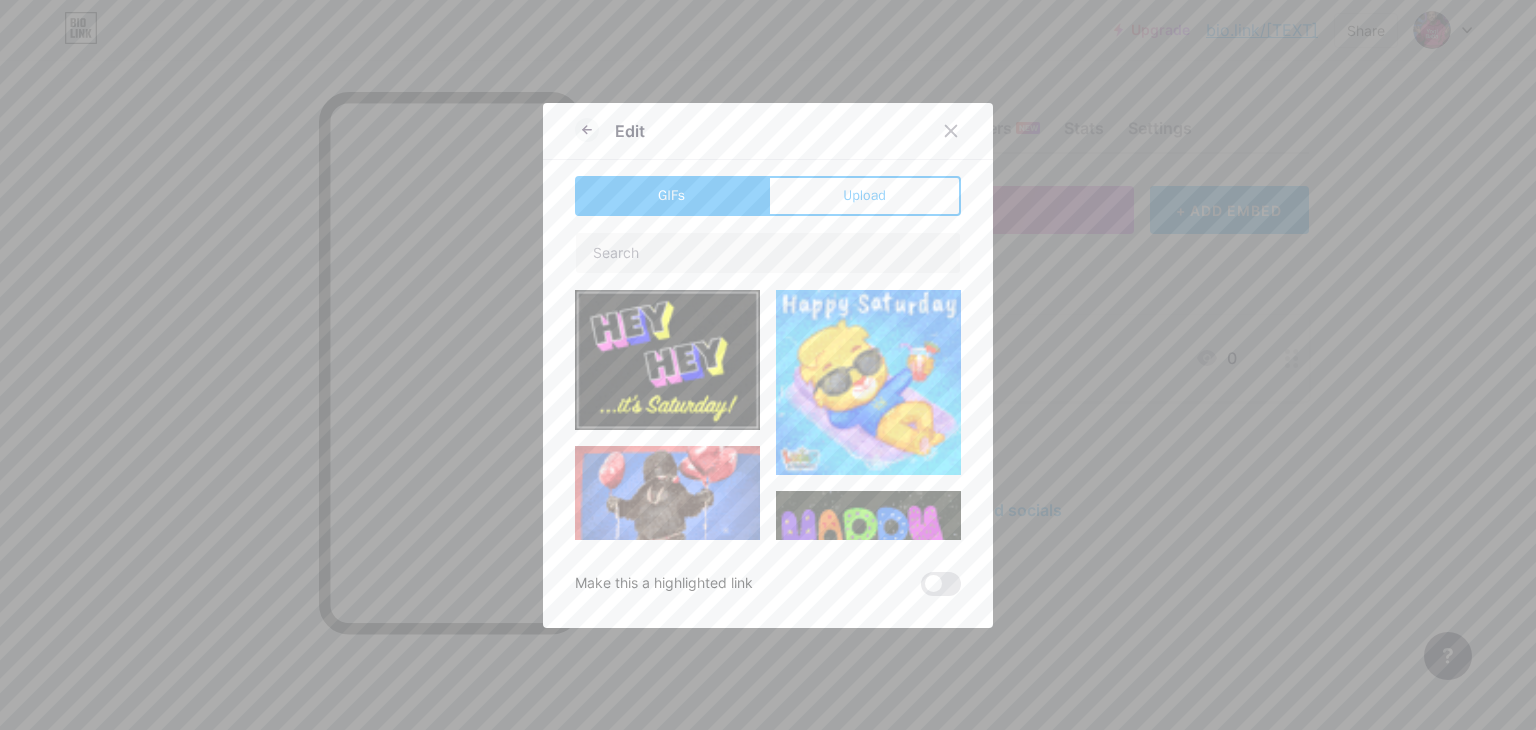 click at bounding box center (868, 382) 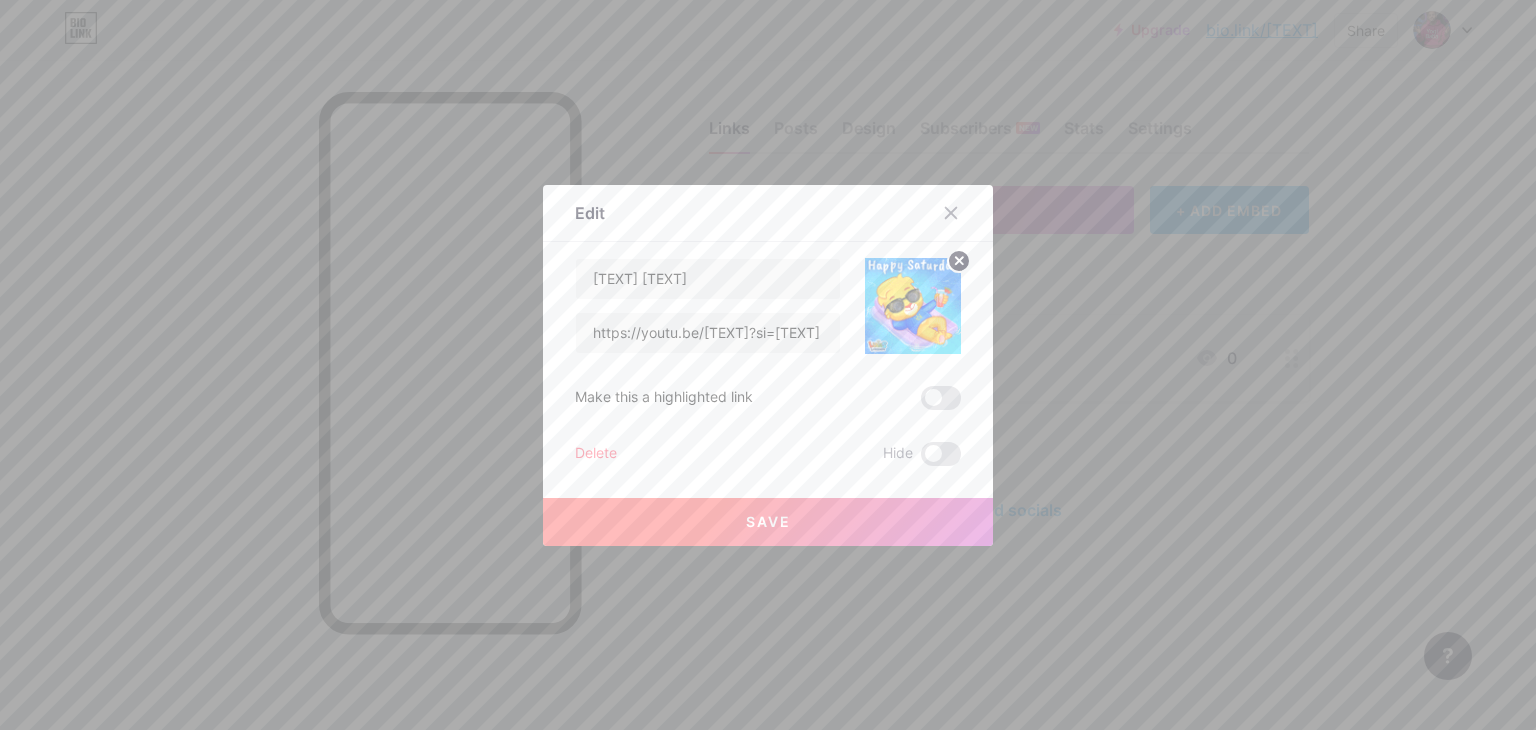 click on "Save" at bounding box center [768, 522] 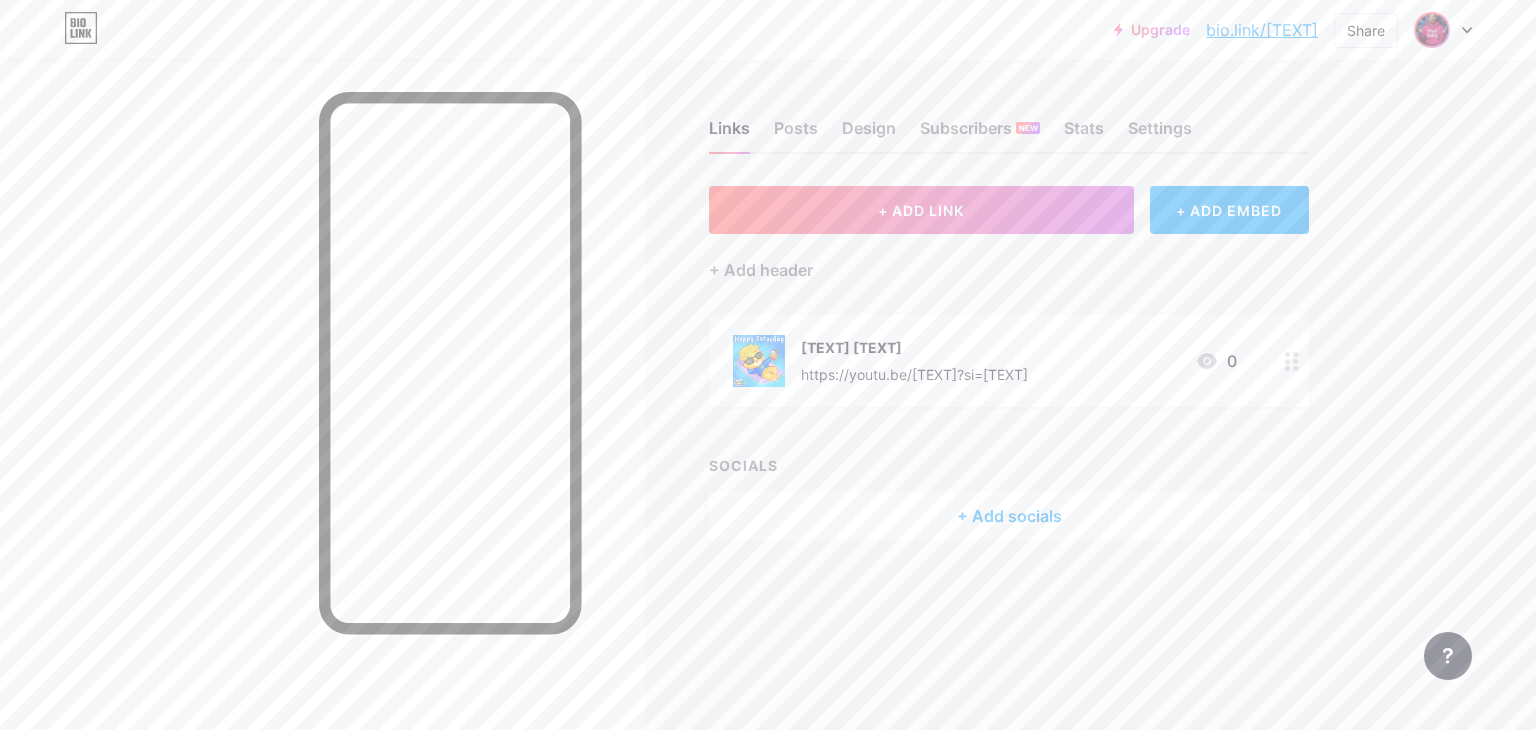 click at bounding box center [1432, 30] 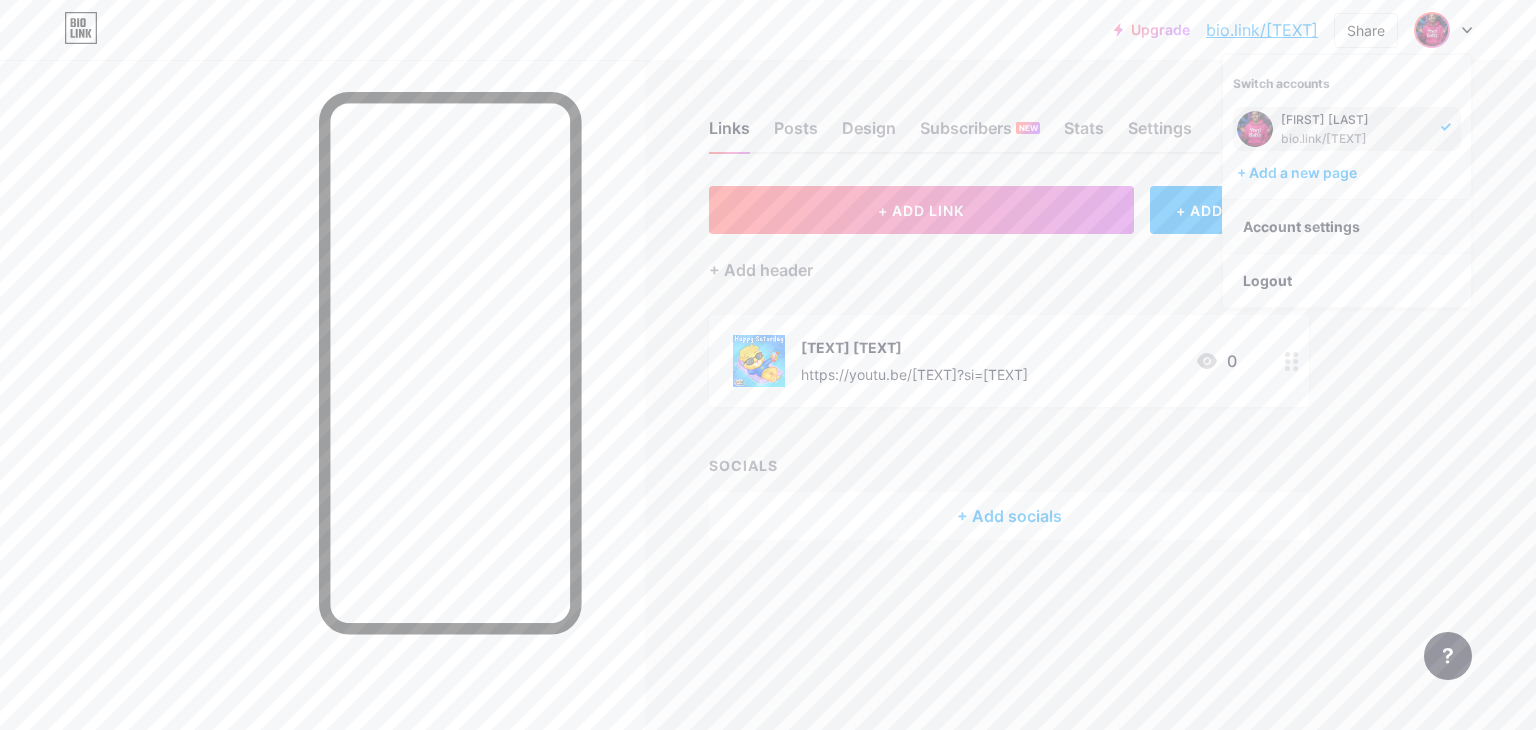 click on "Account settings" at bounding box center [1347, 227] 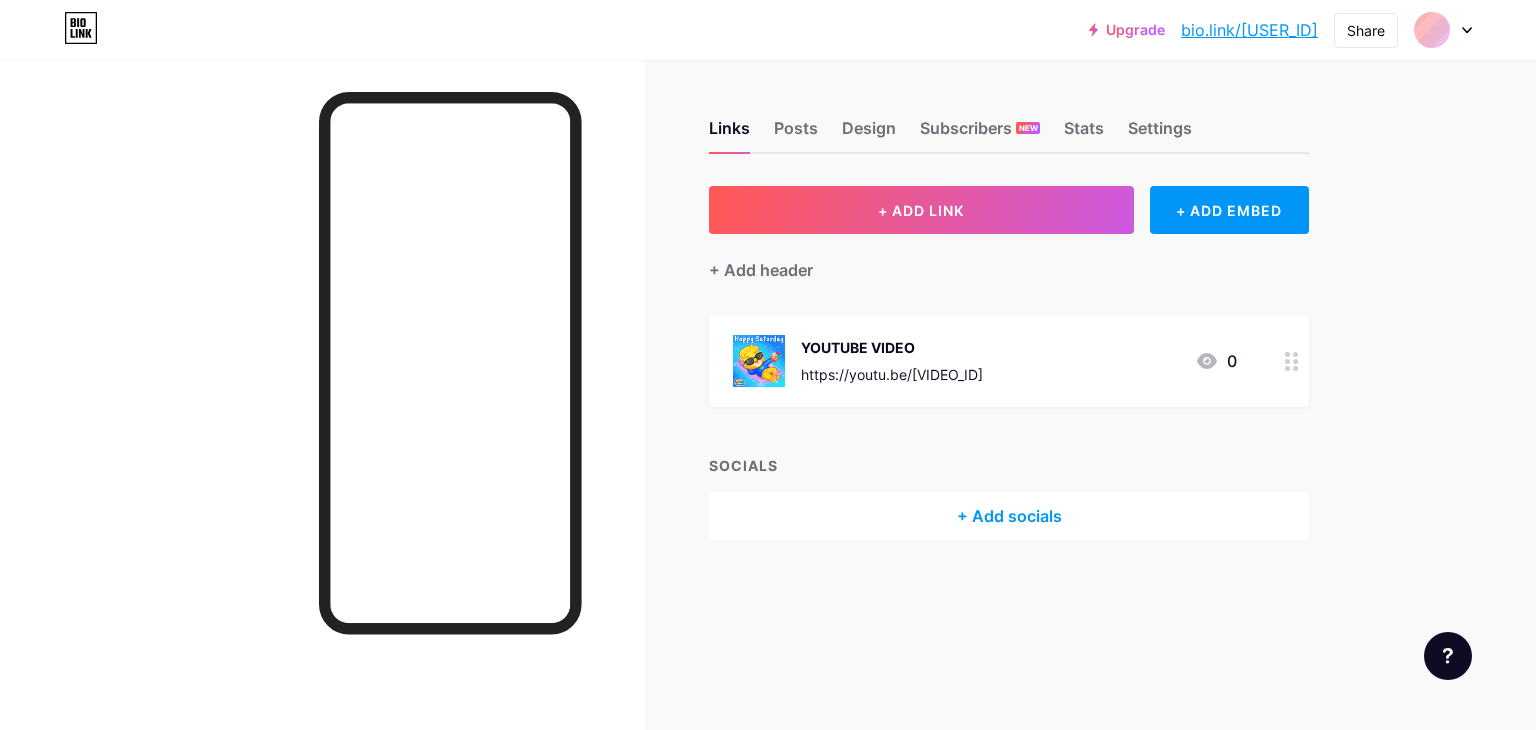 scroll, scrollTop: 0, scrollLeft: 0, axis: both 